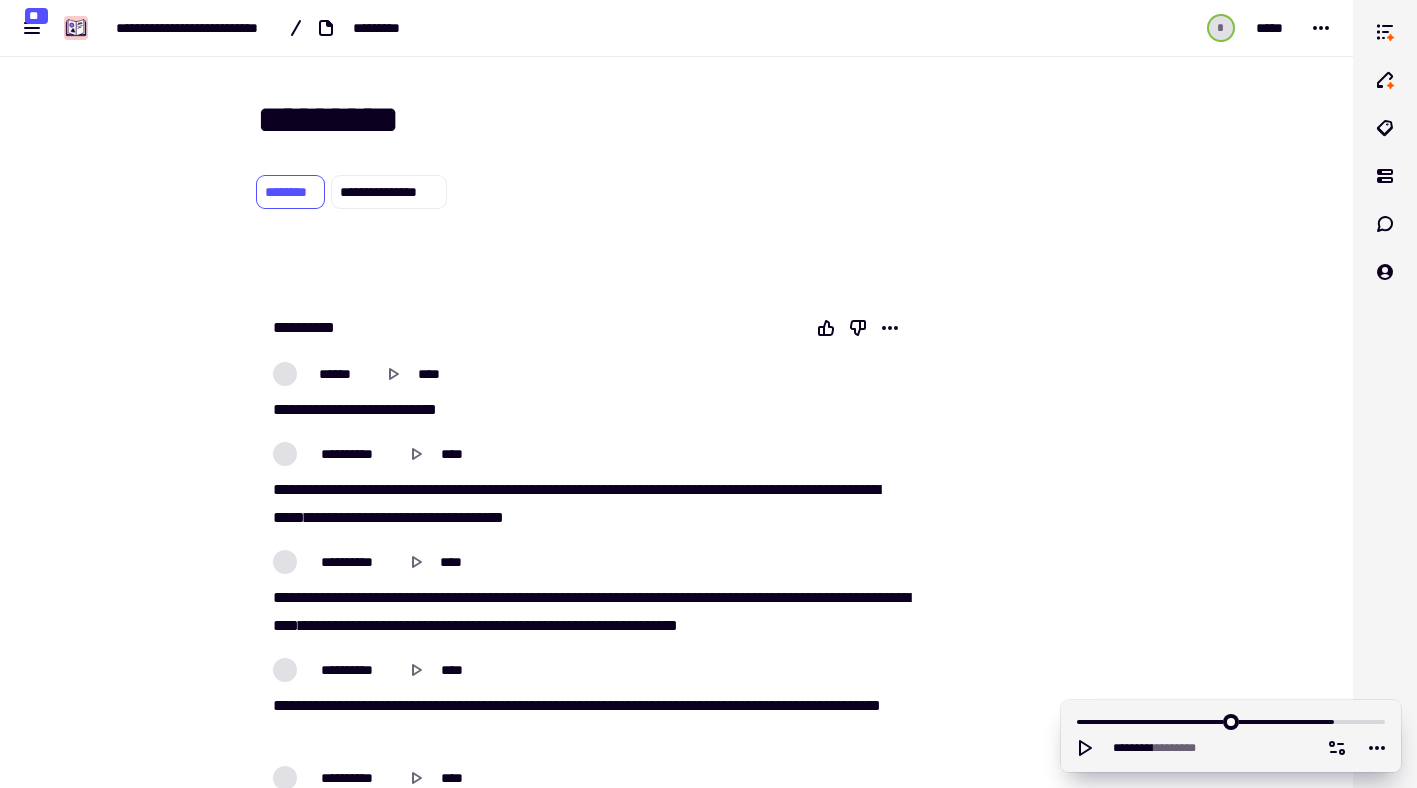 scroll, scrollTop: 0, scrollLeft: 0, axis: both 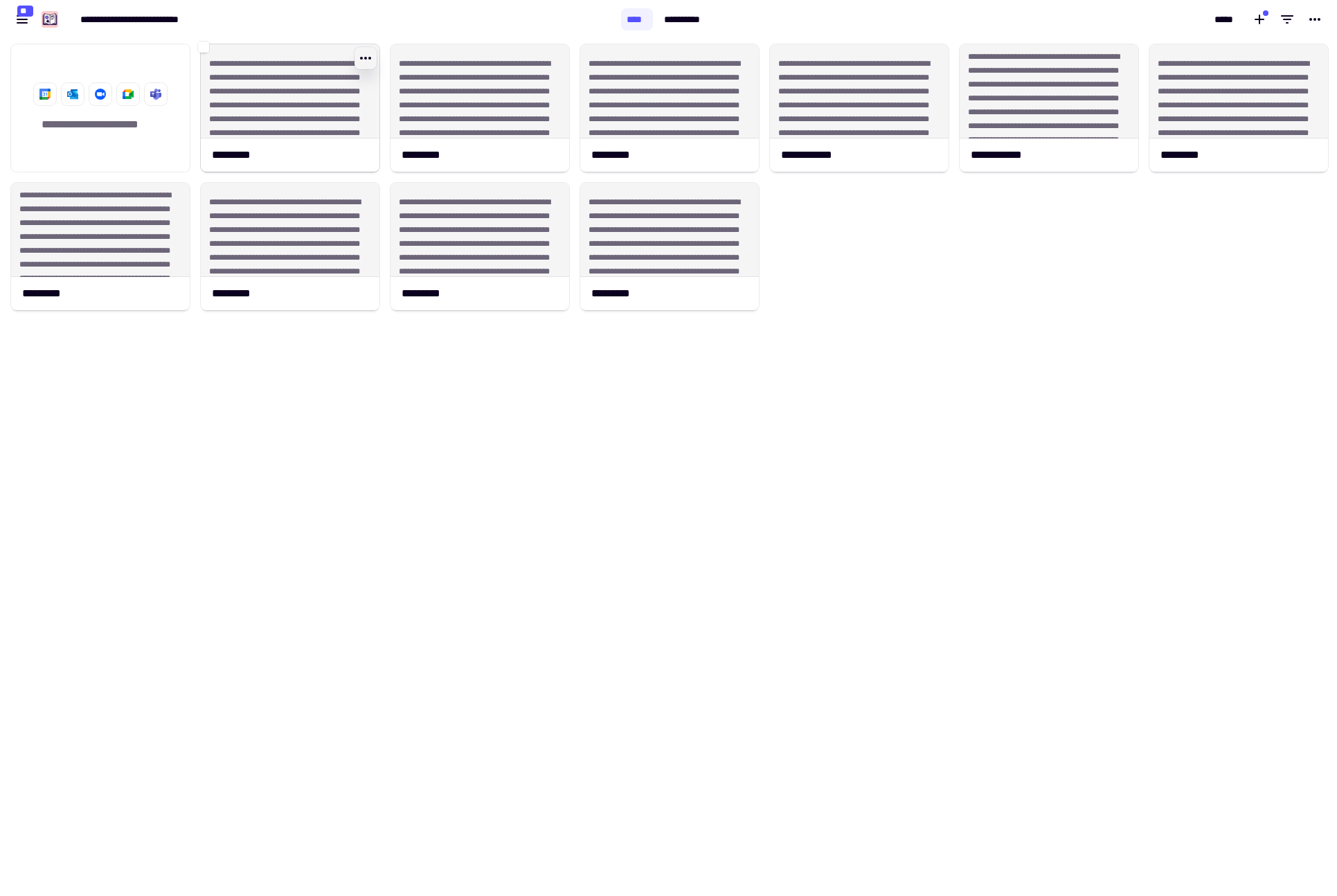 click 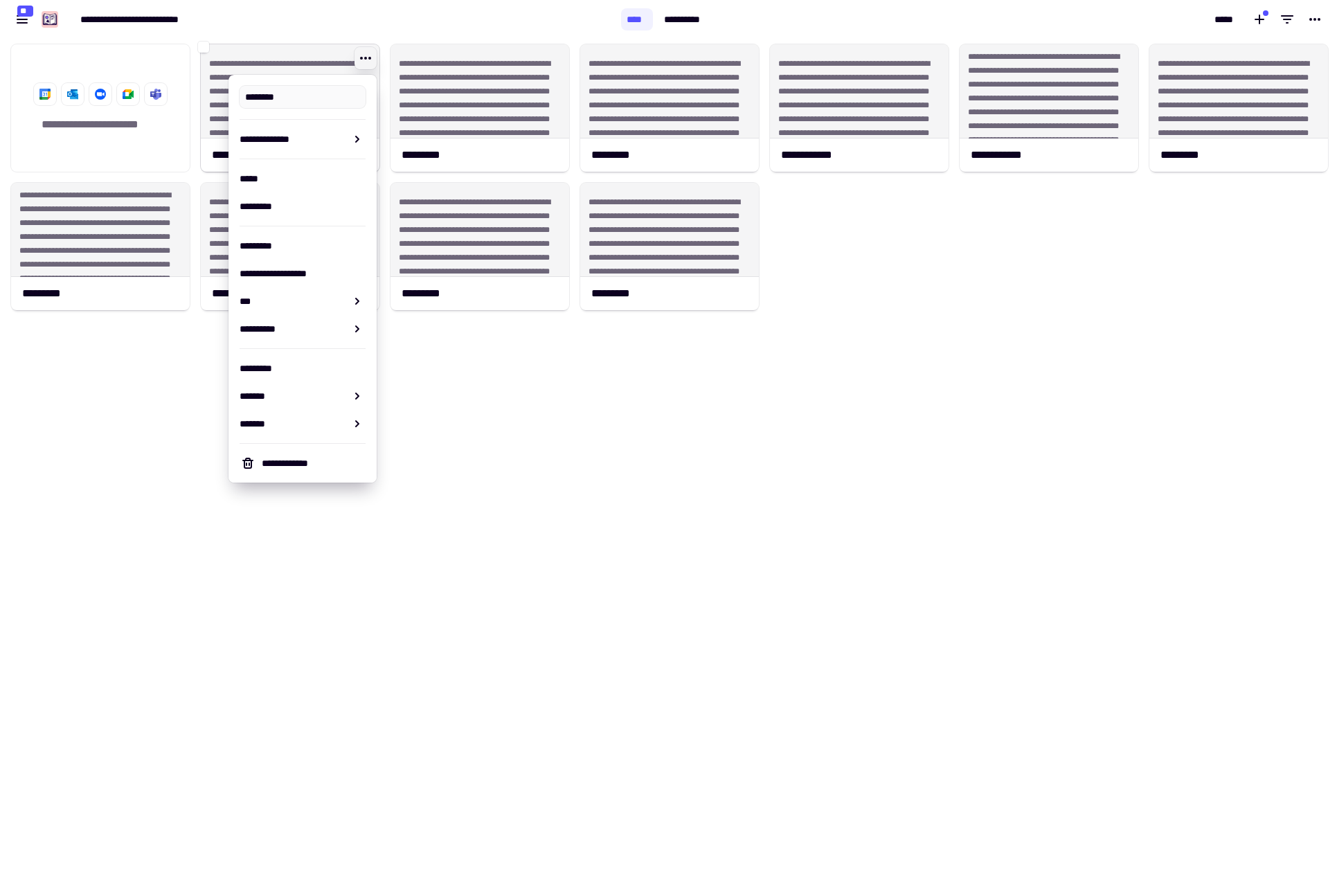 type on "*********" 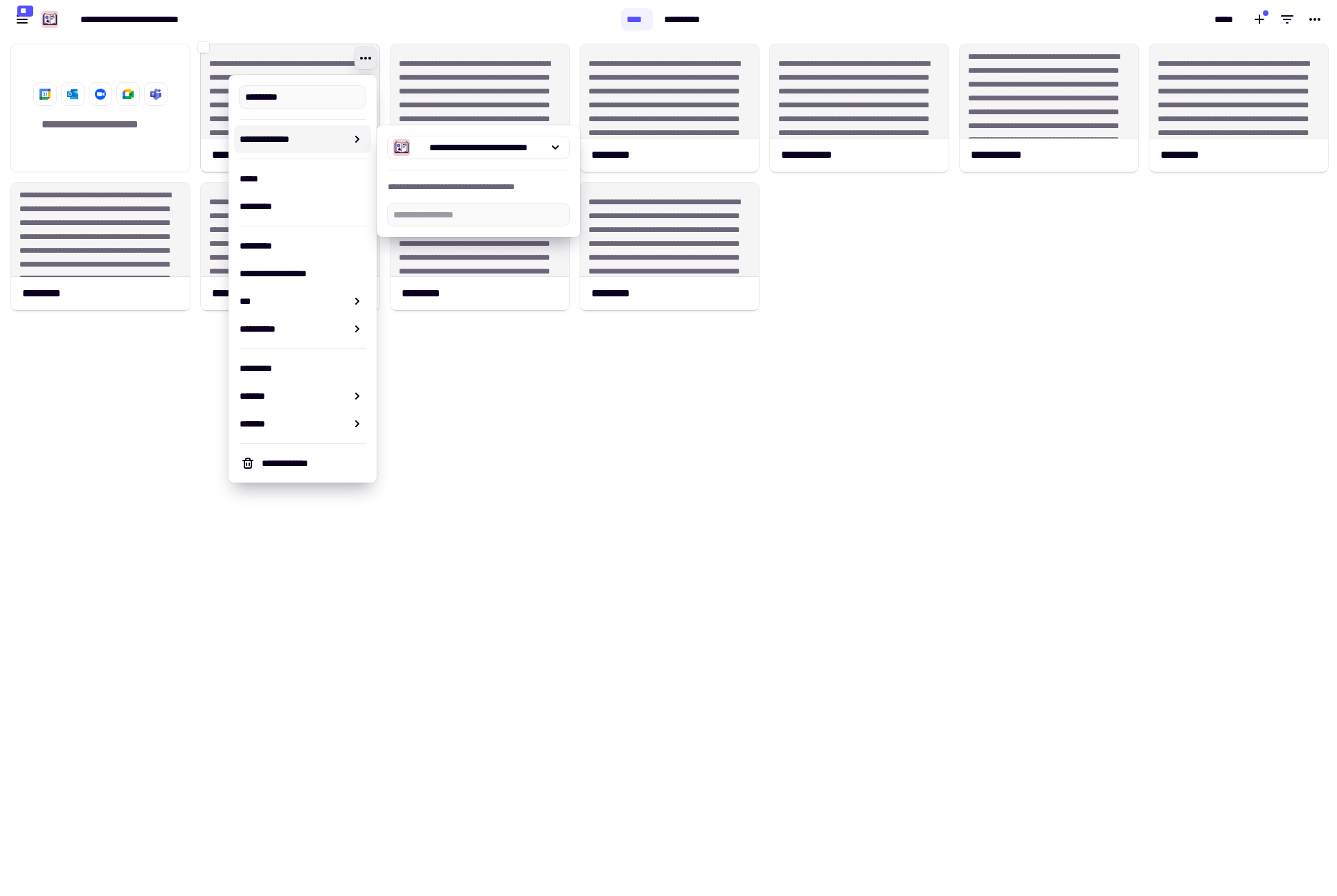 click on "**********" 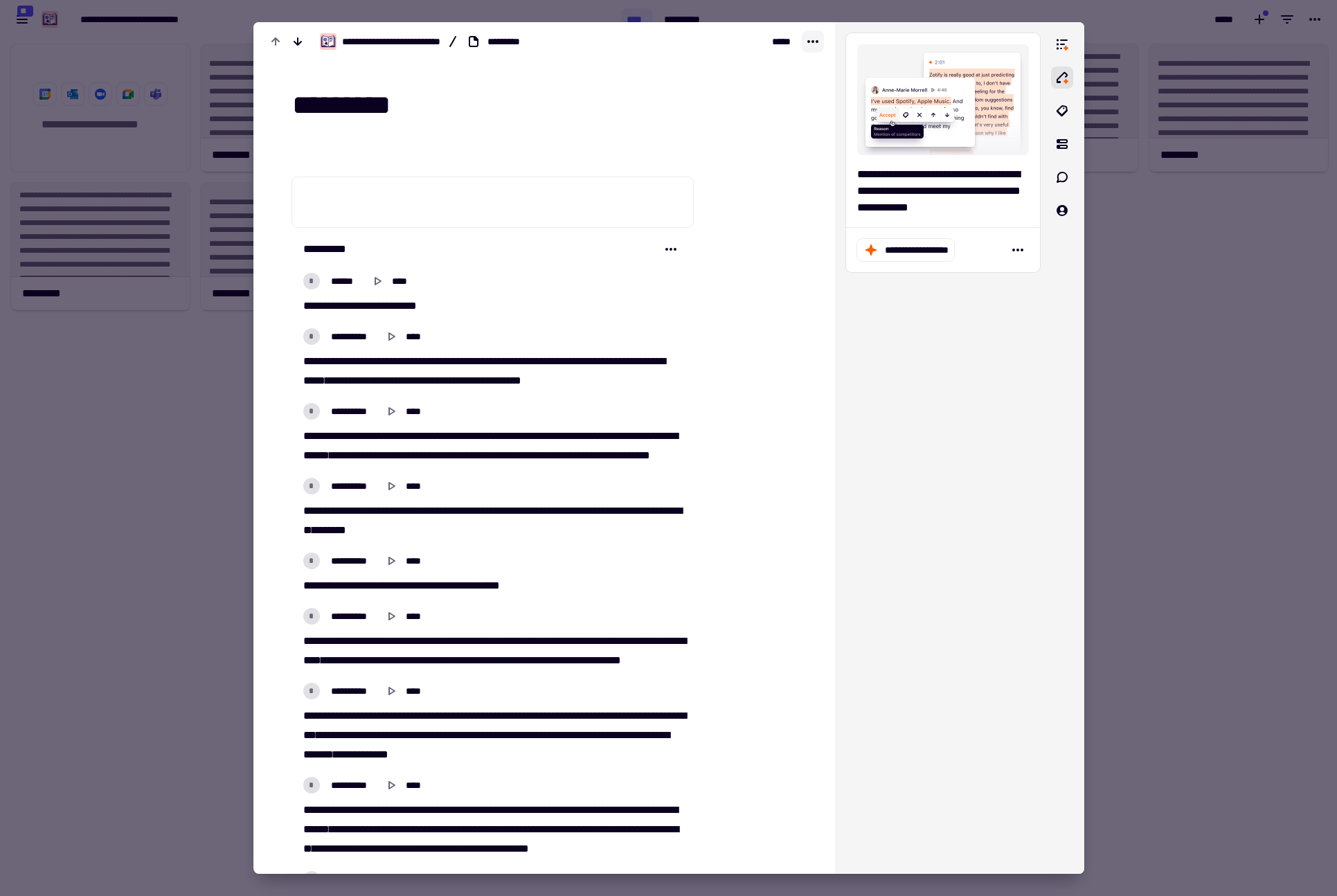 click 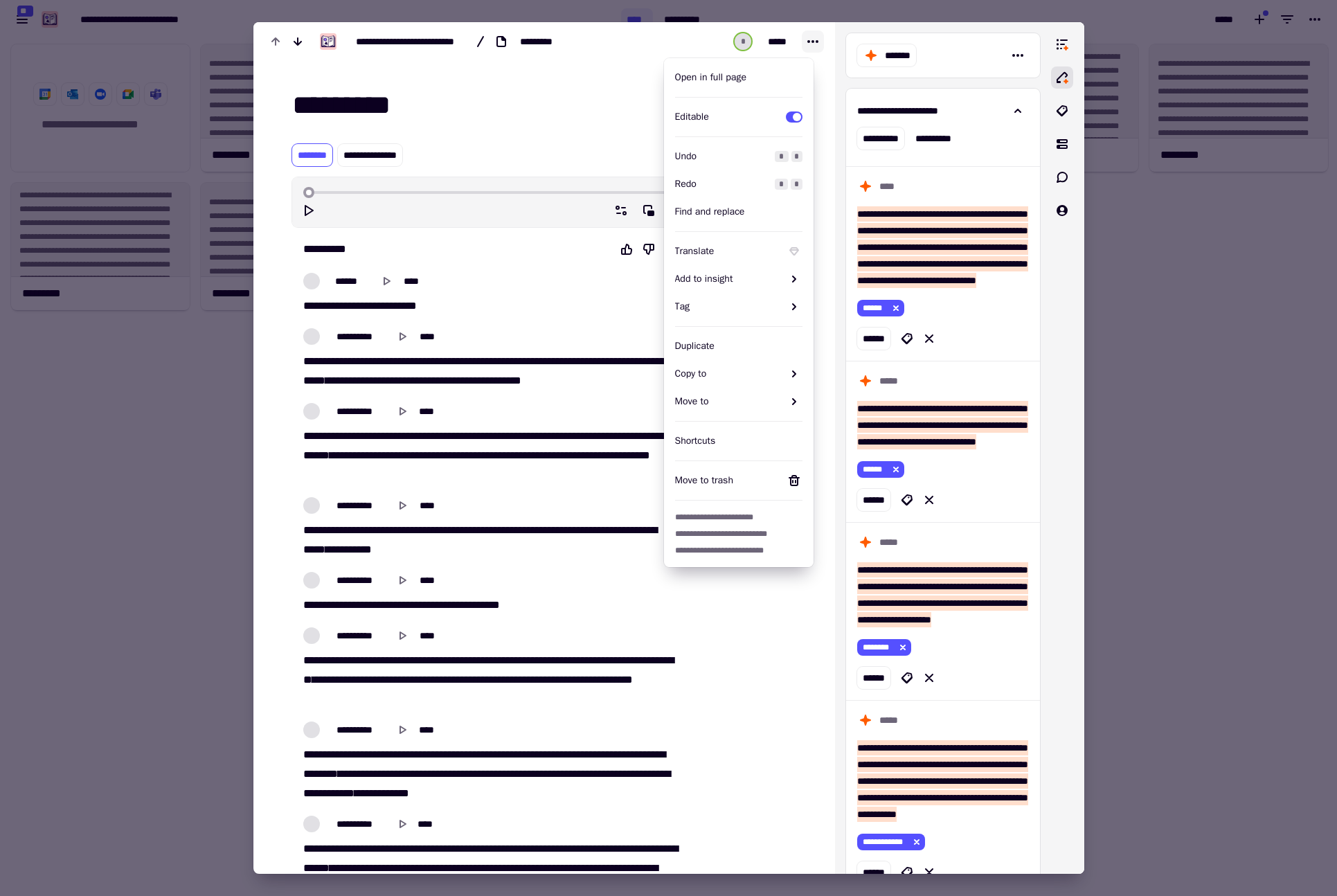 click 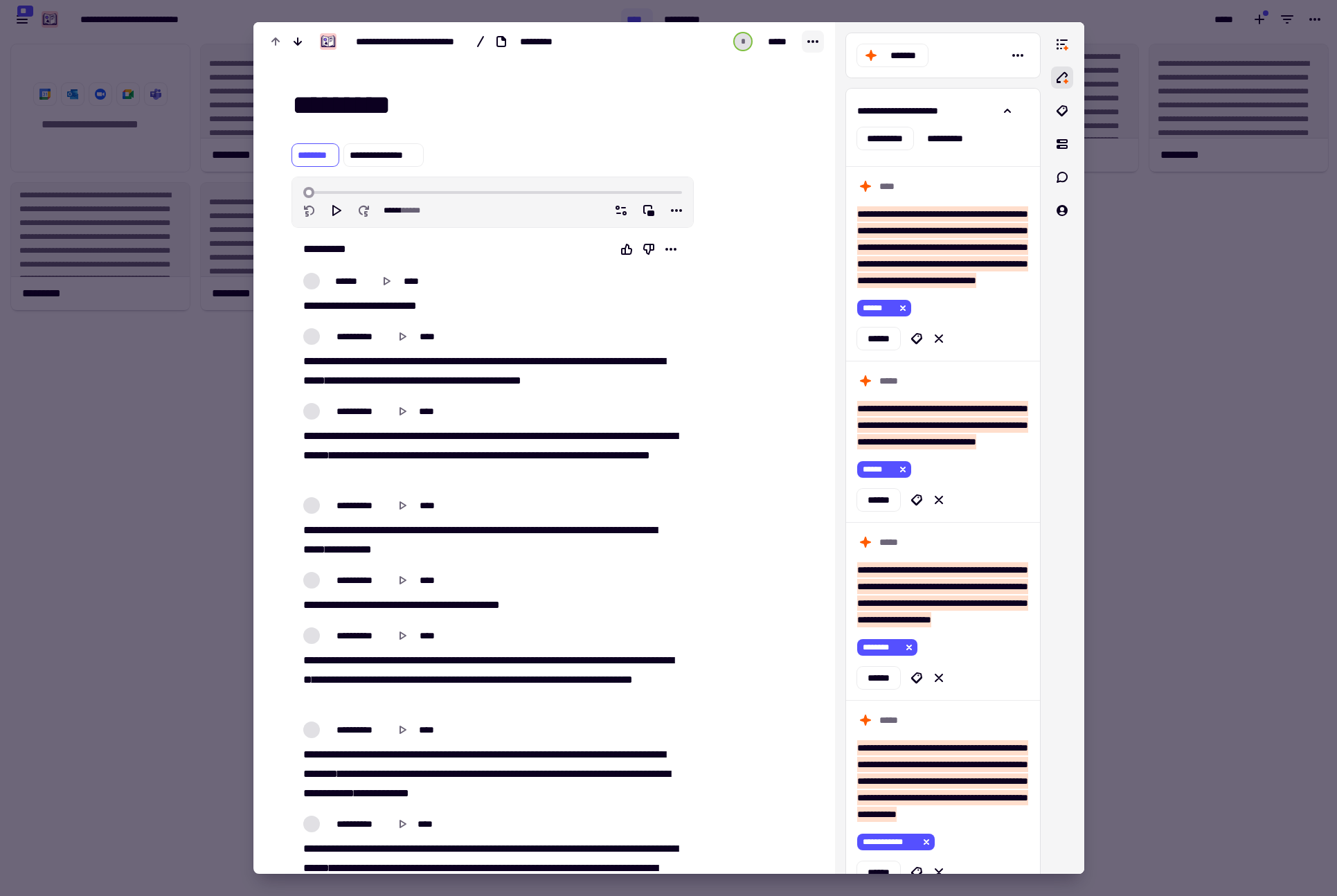 click 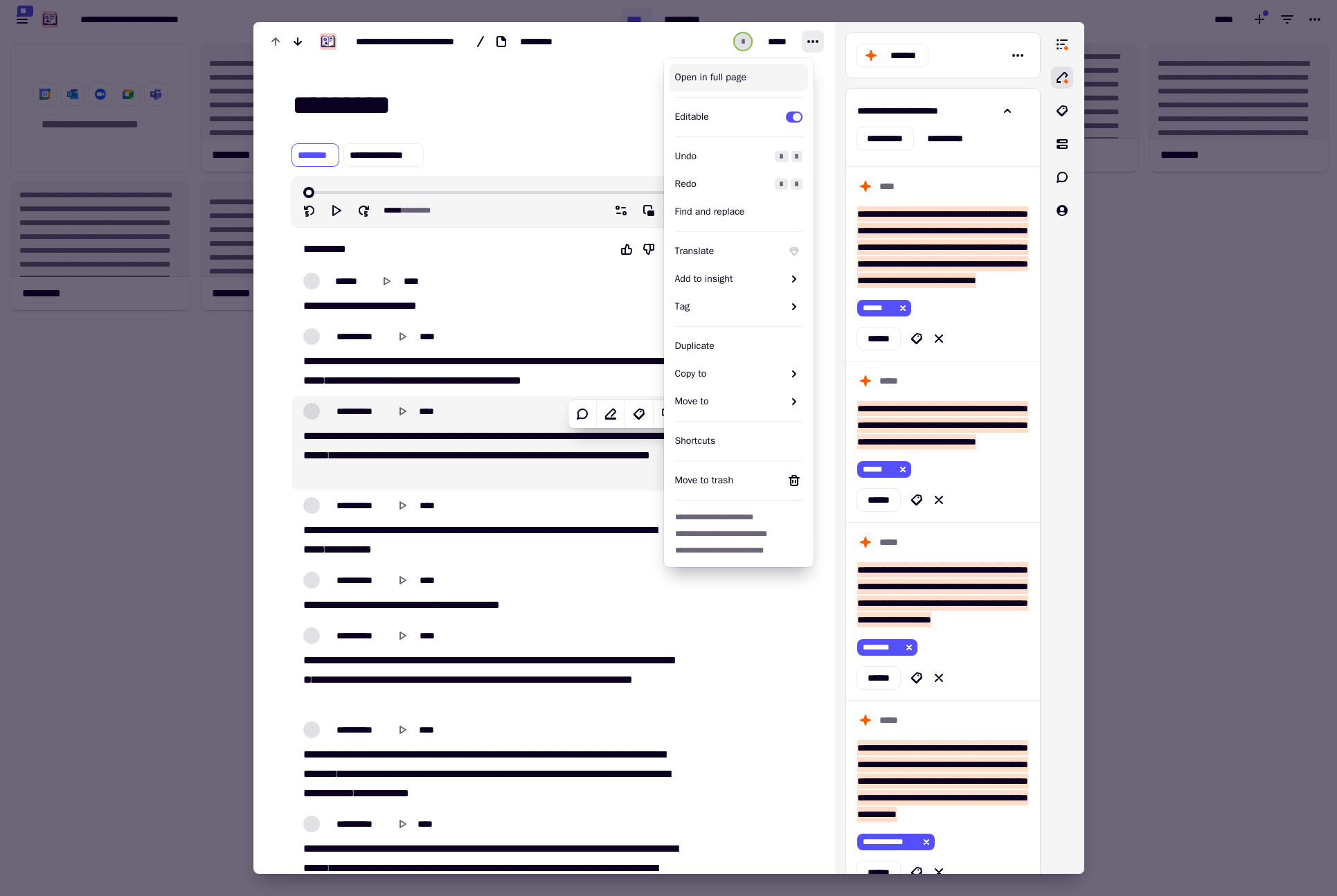 click on "Open in full page" at bounding box center [739, 78] 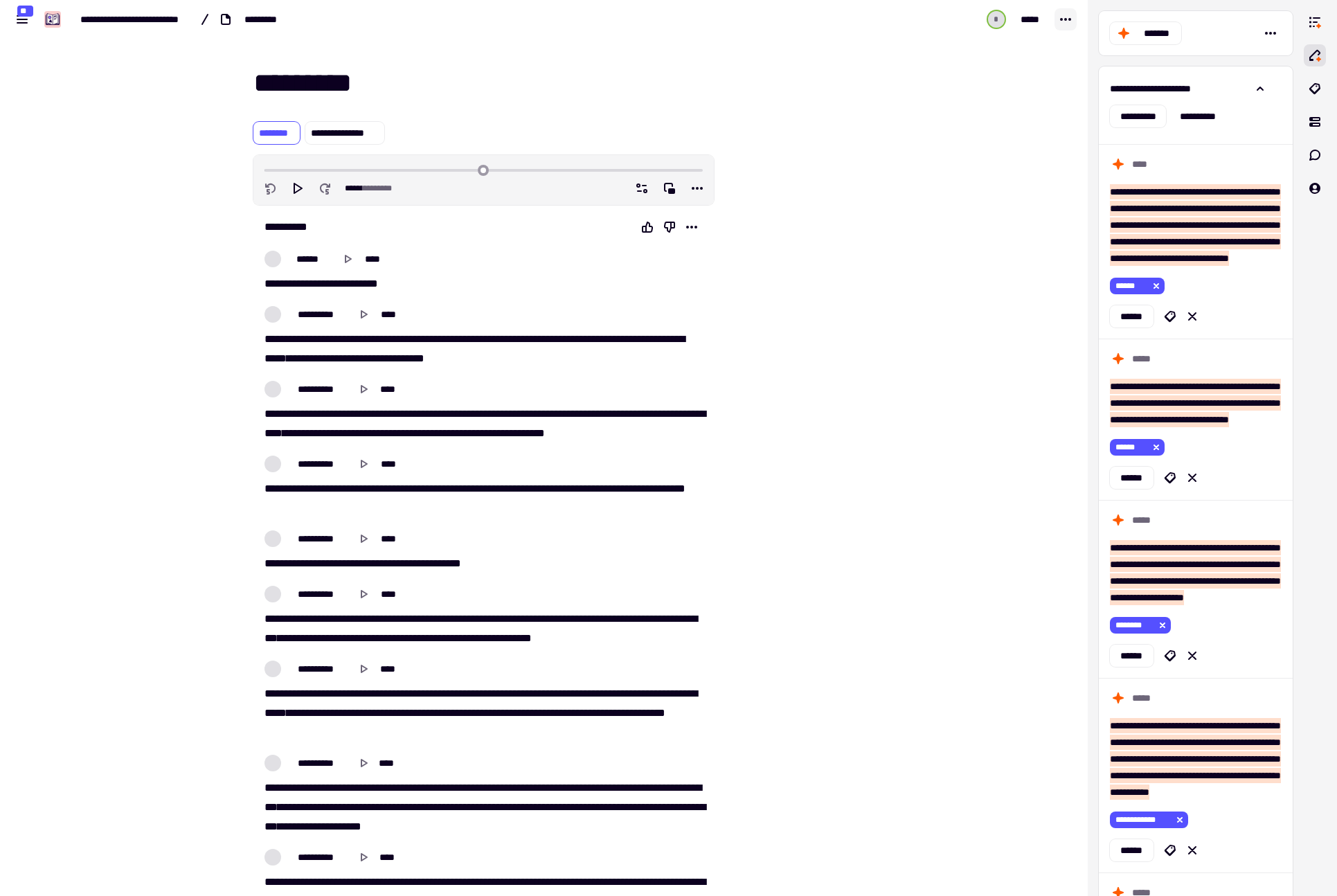 click 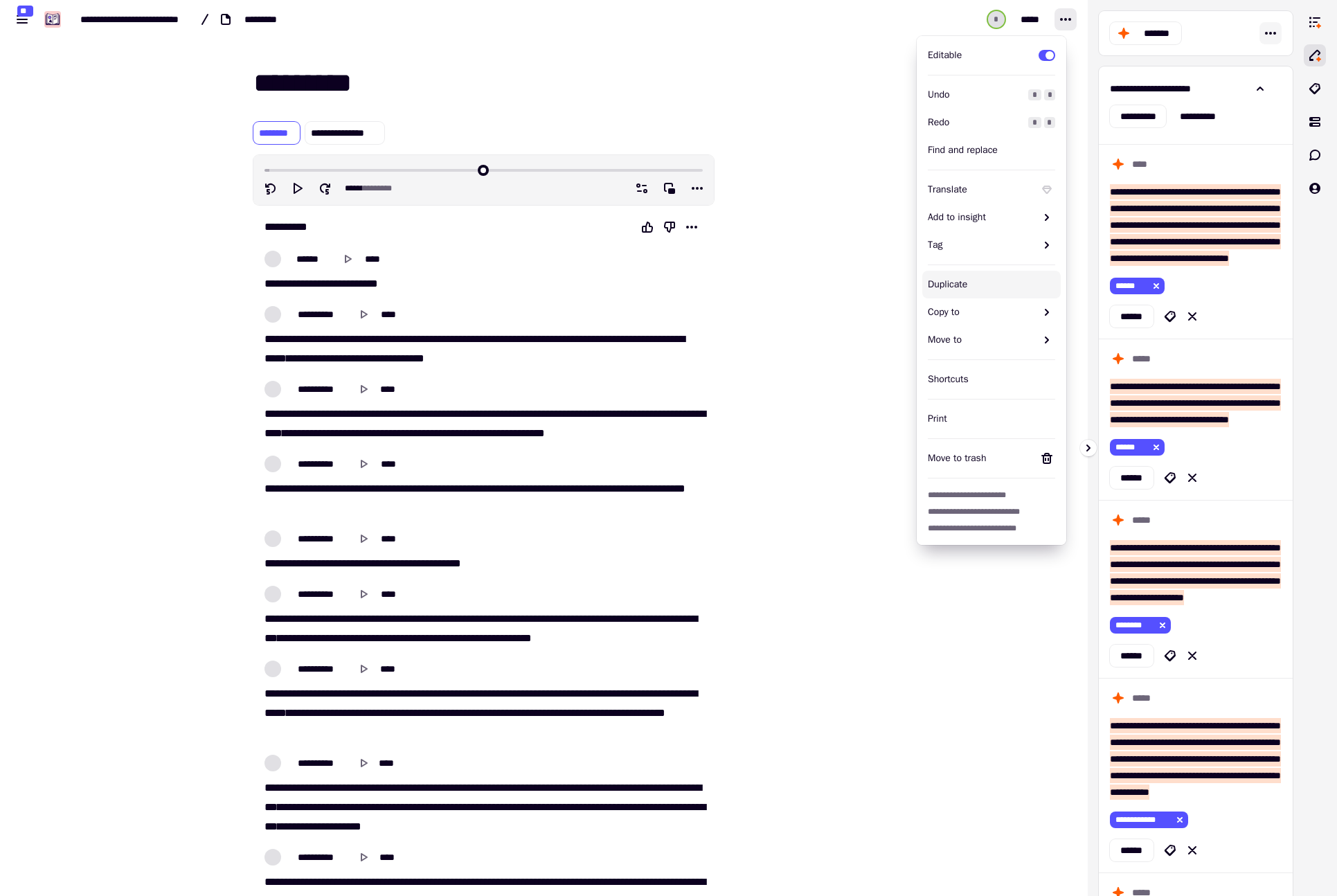 click 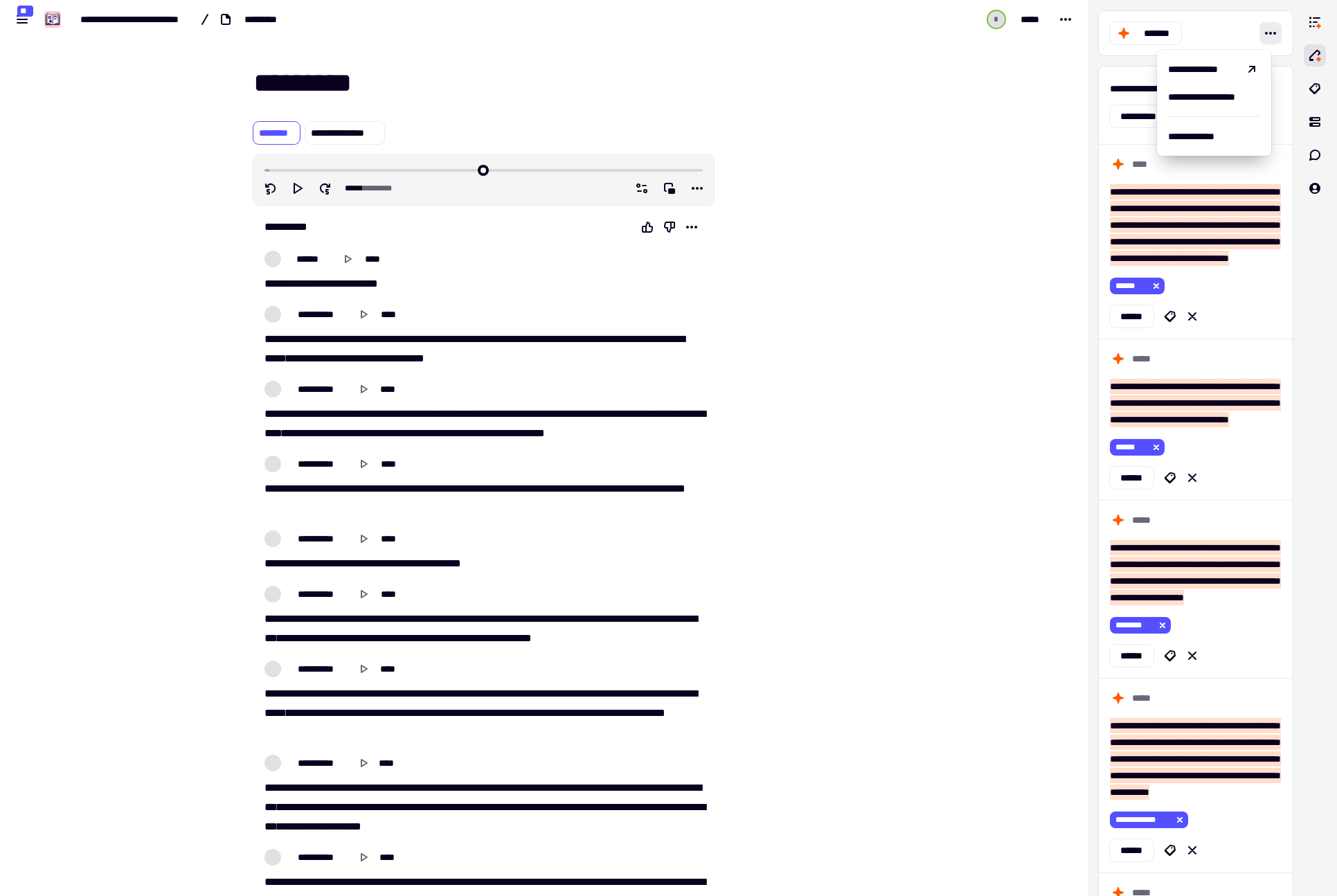 click on "*********" at bounding box center (553, 83) 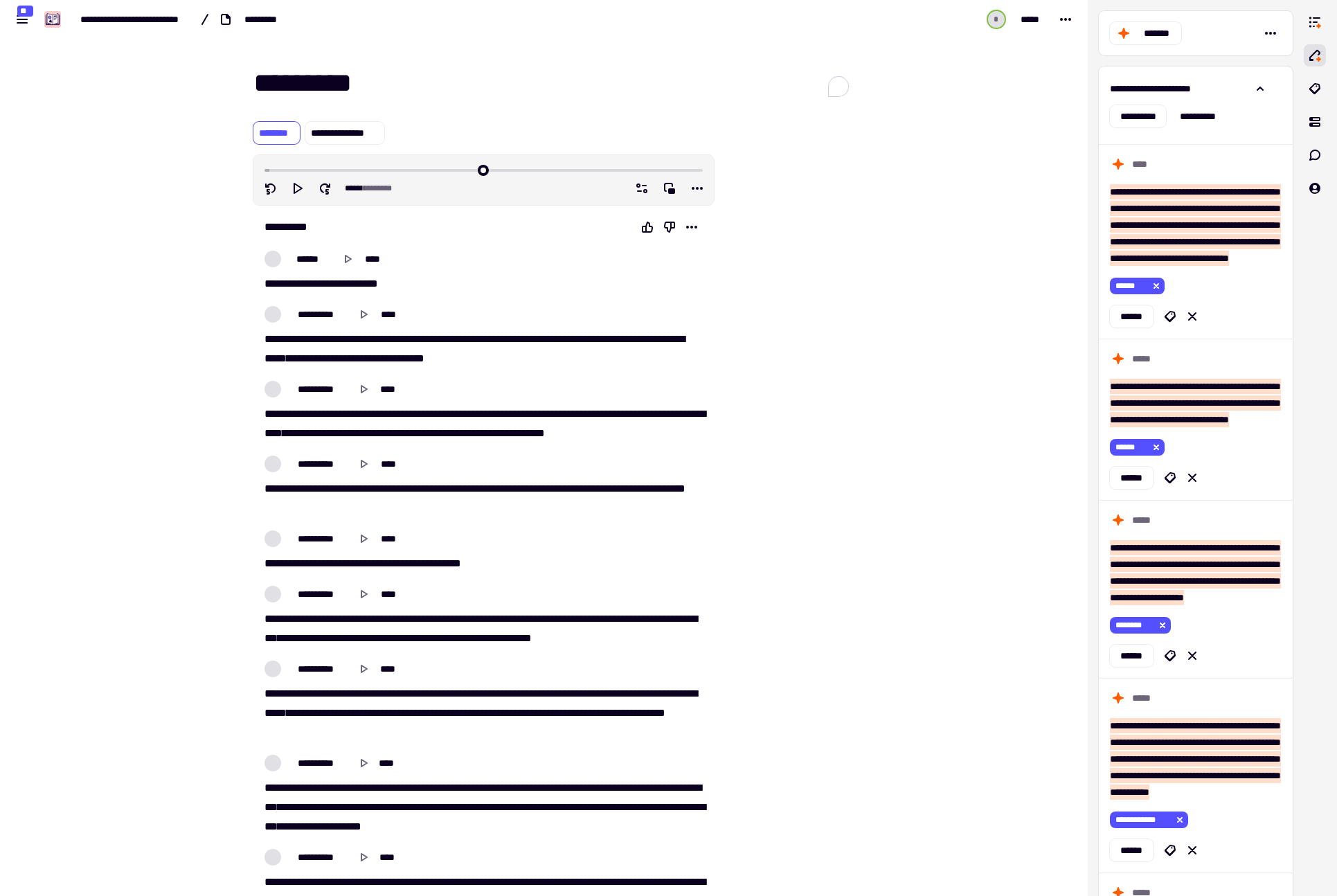 click on "*********" 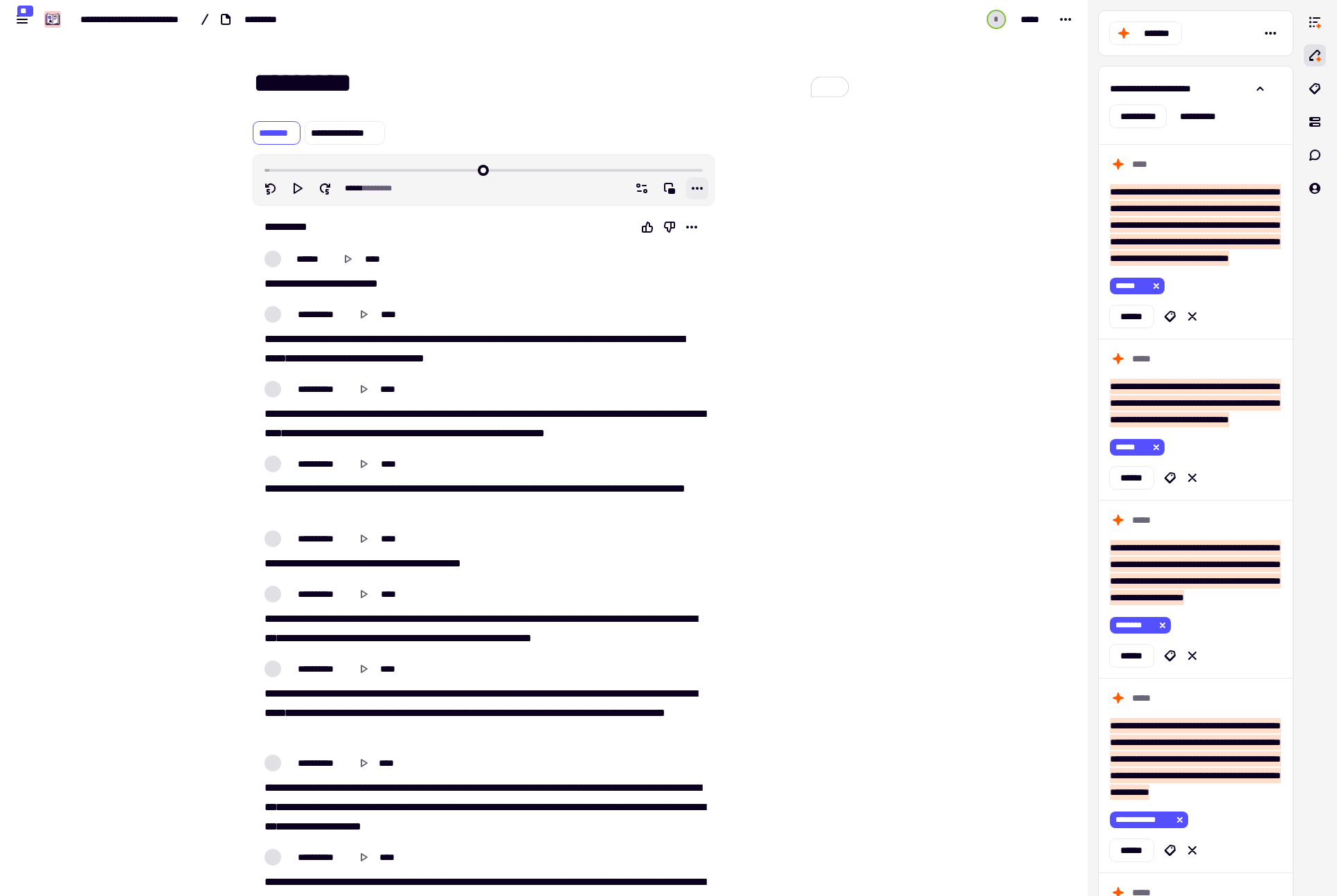 click 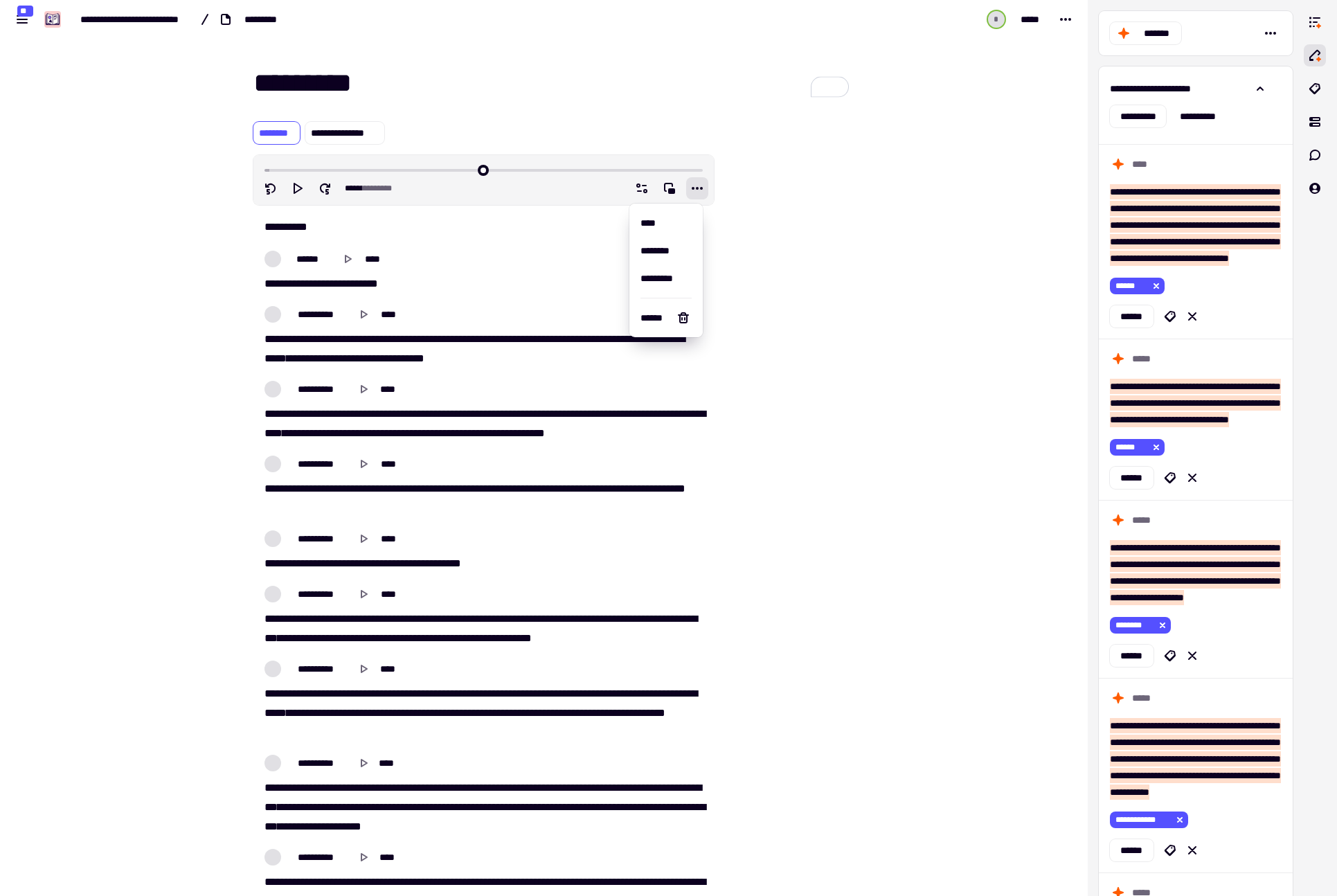 click on "**********" at bounding box center (544, 448) 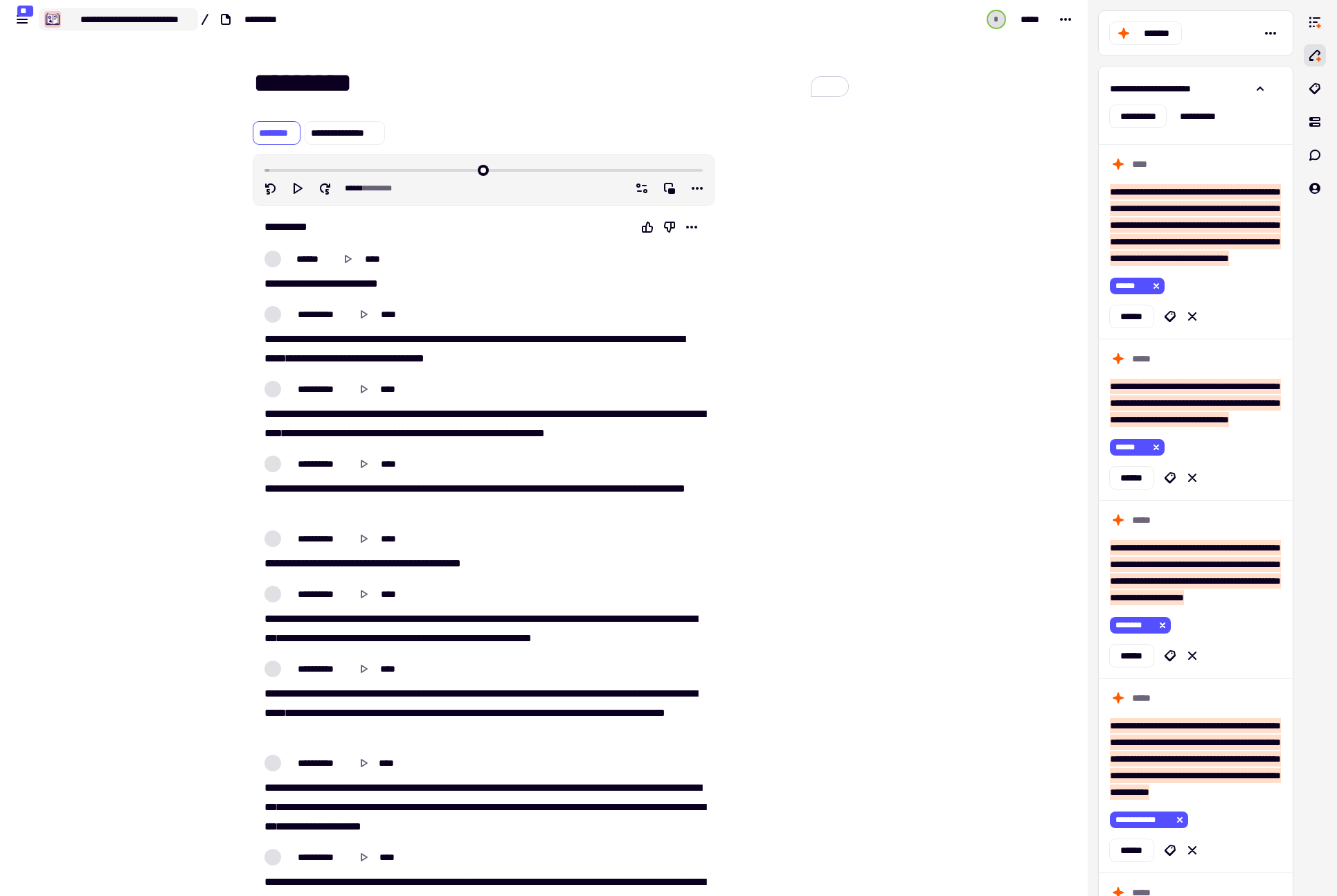 click on "**********" 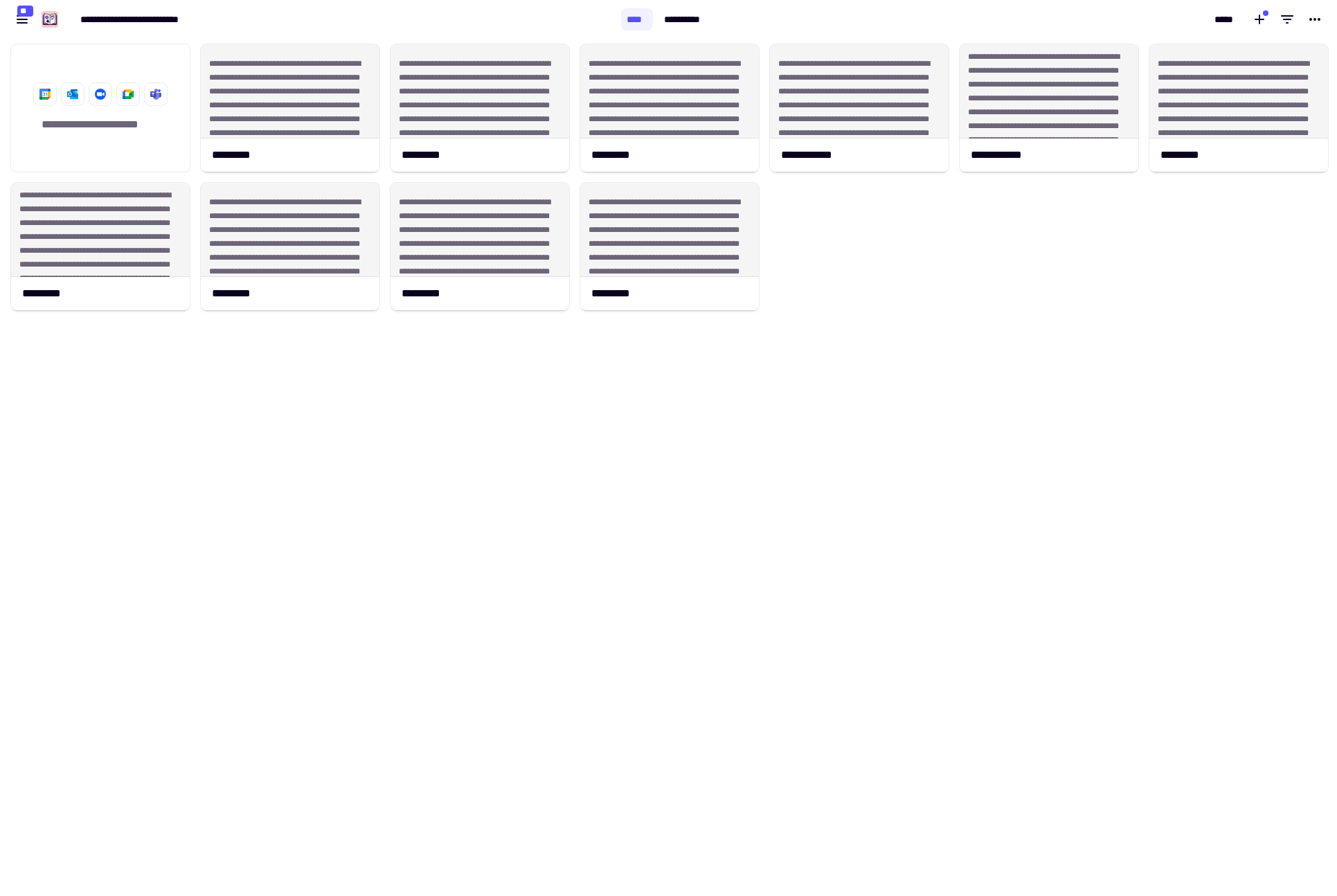 scroll, scrollTop: 11, scrollLeft: 11, axis: both 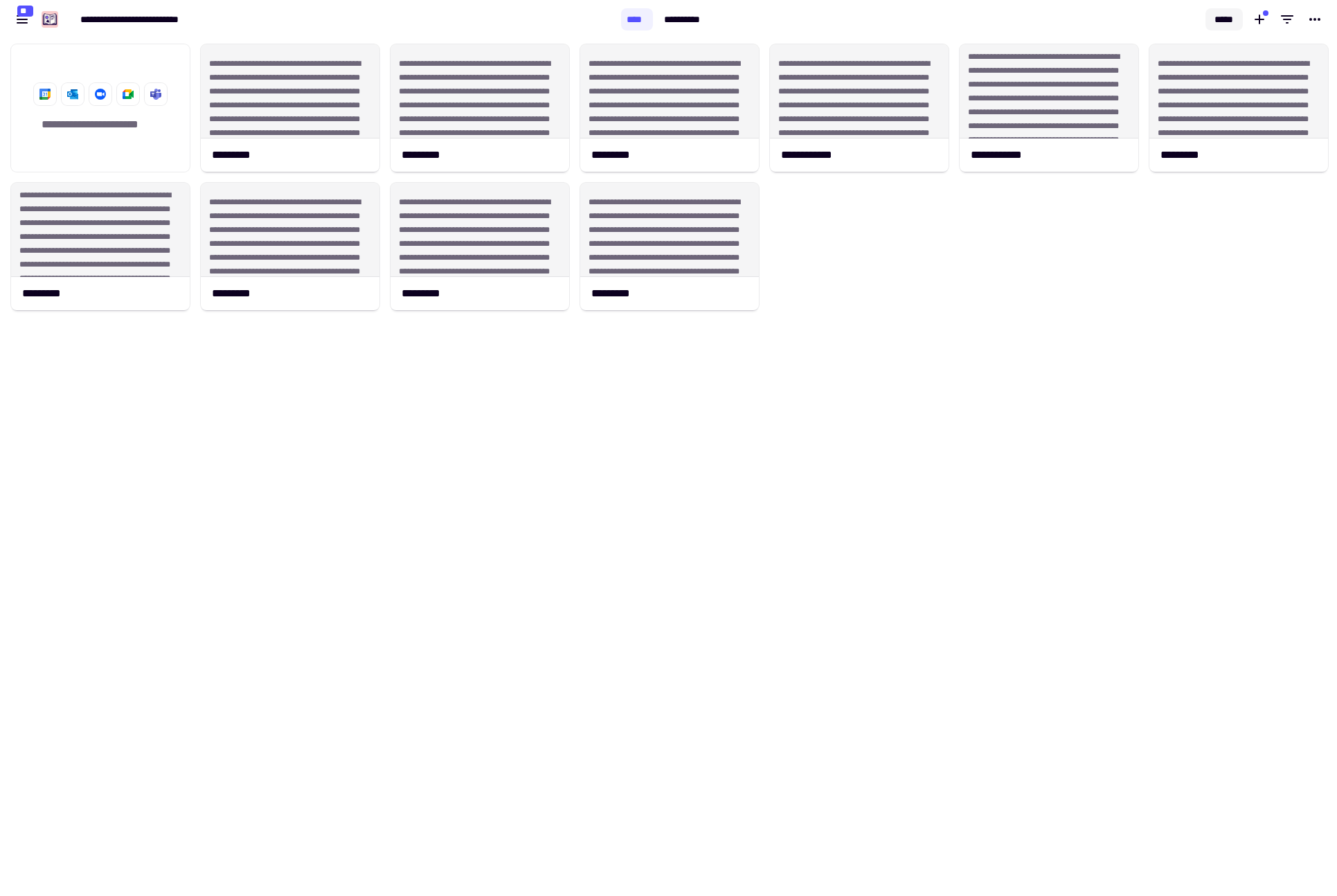 click on "*****" 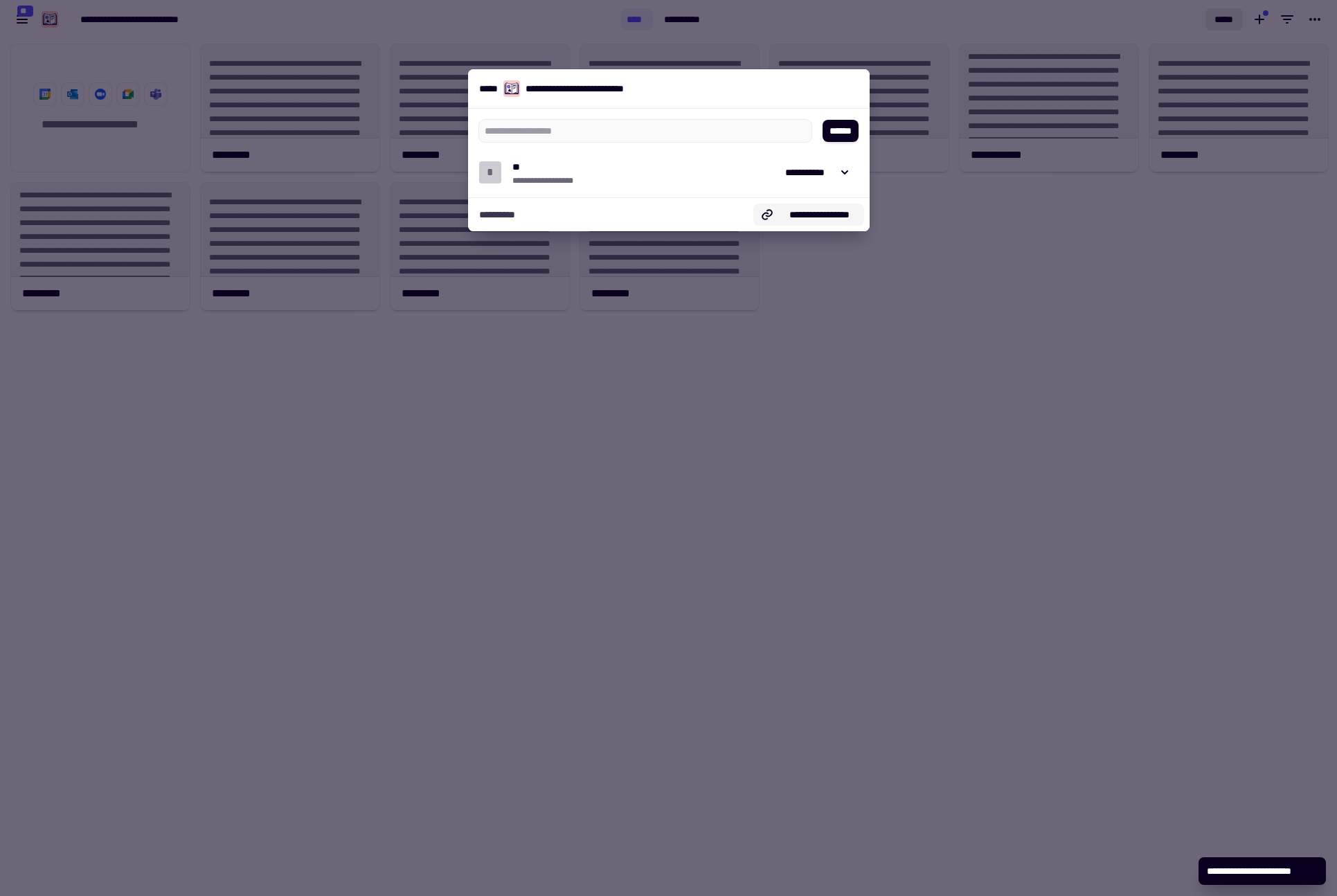 click on "**********" 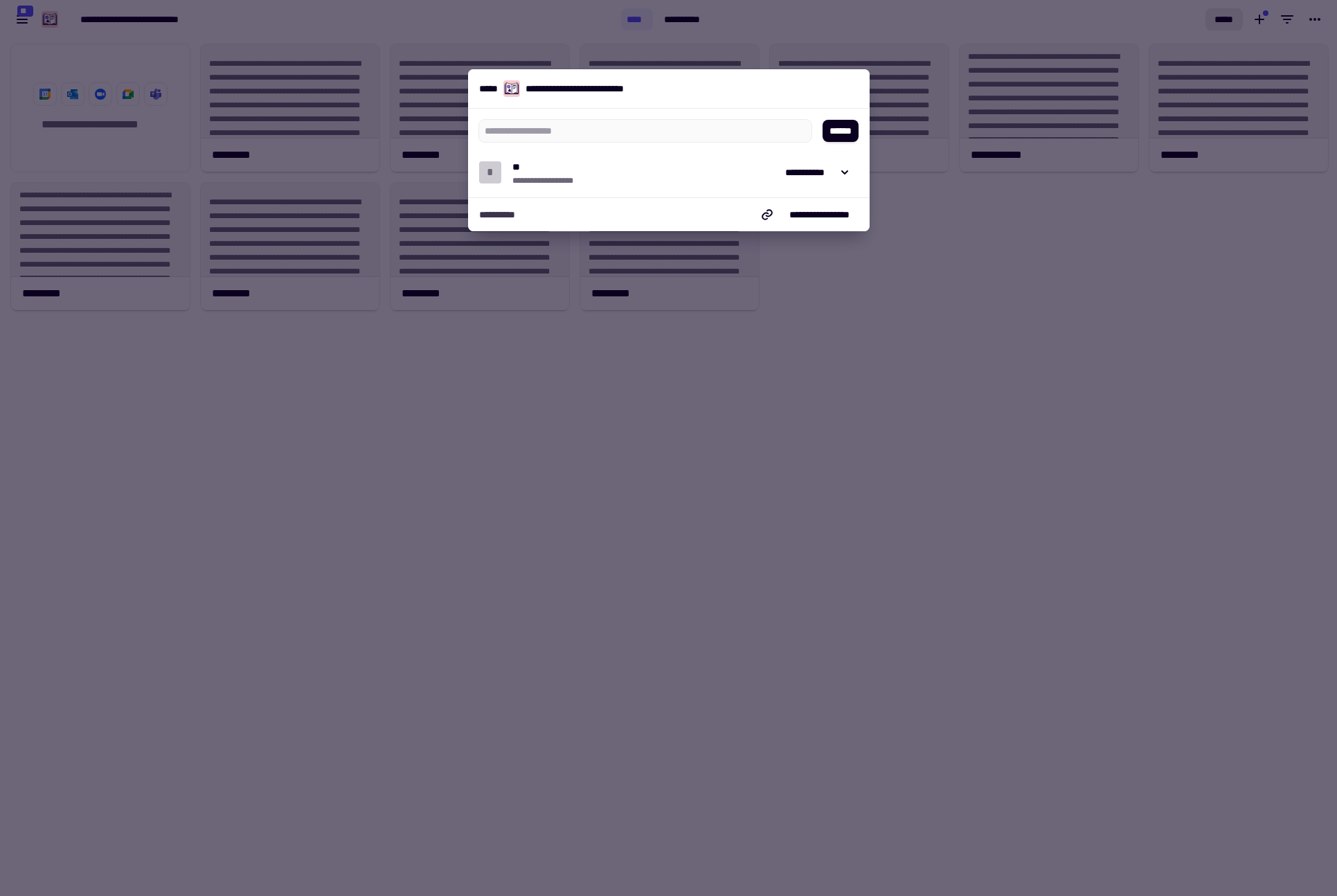 type 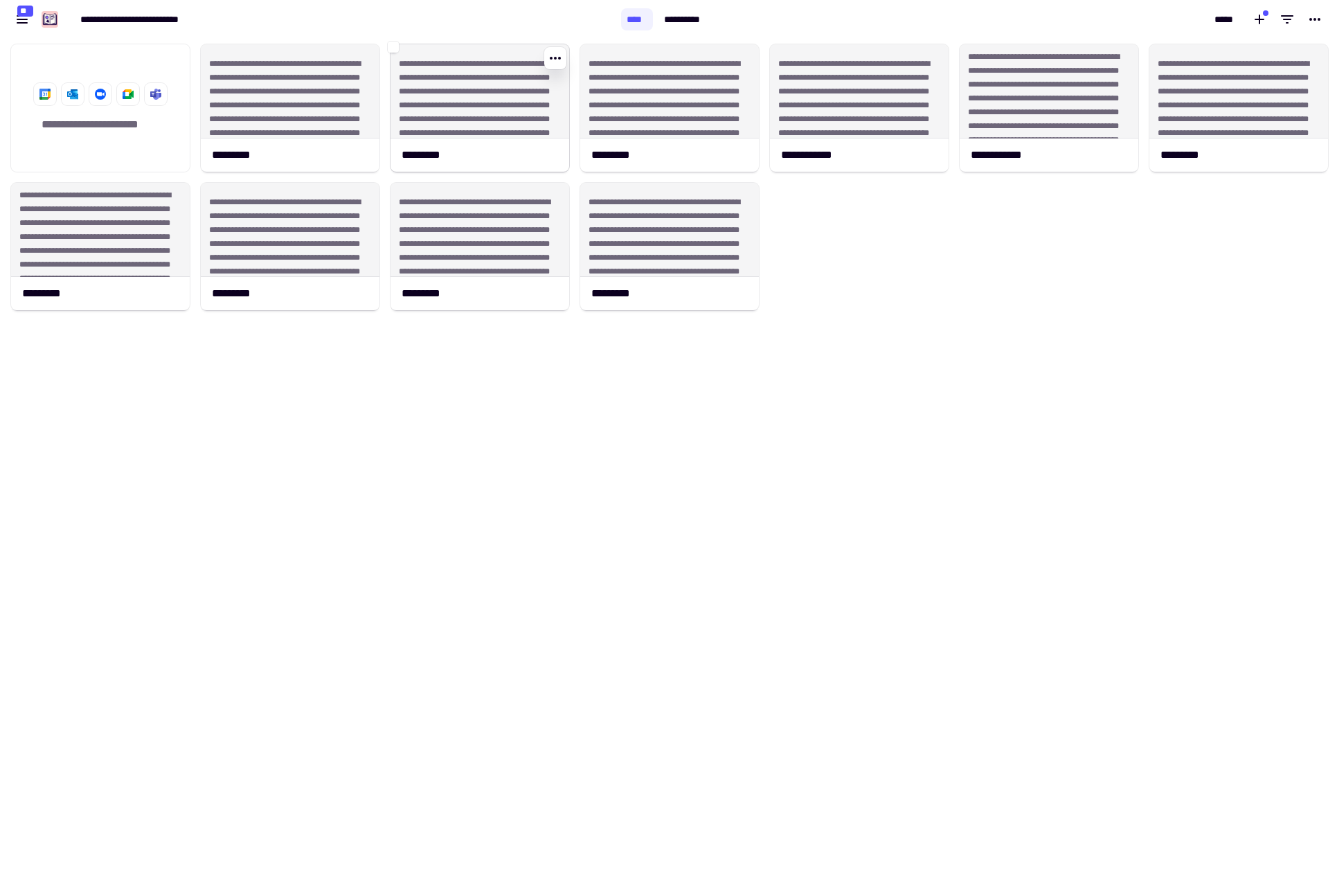 click on "**********" 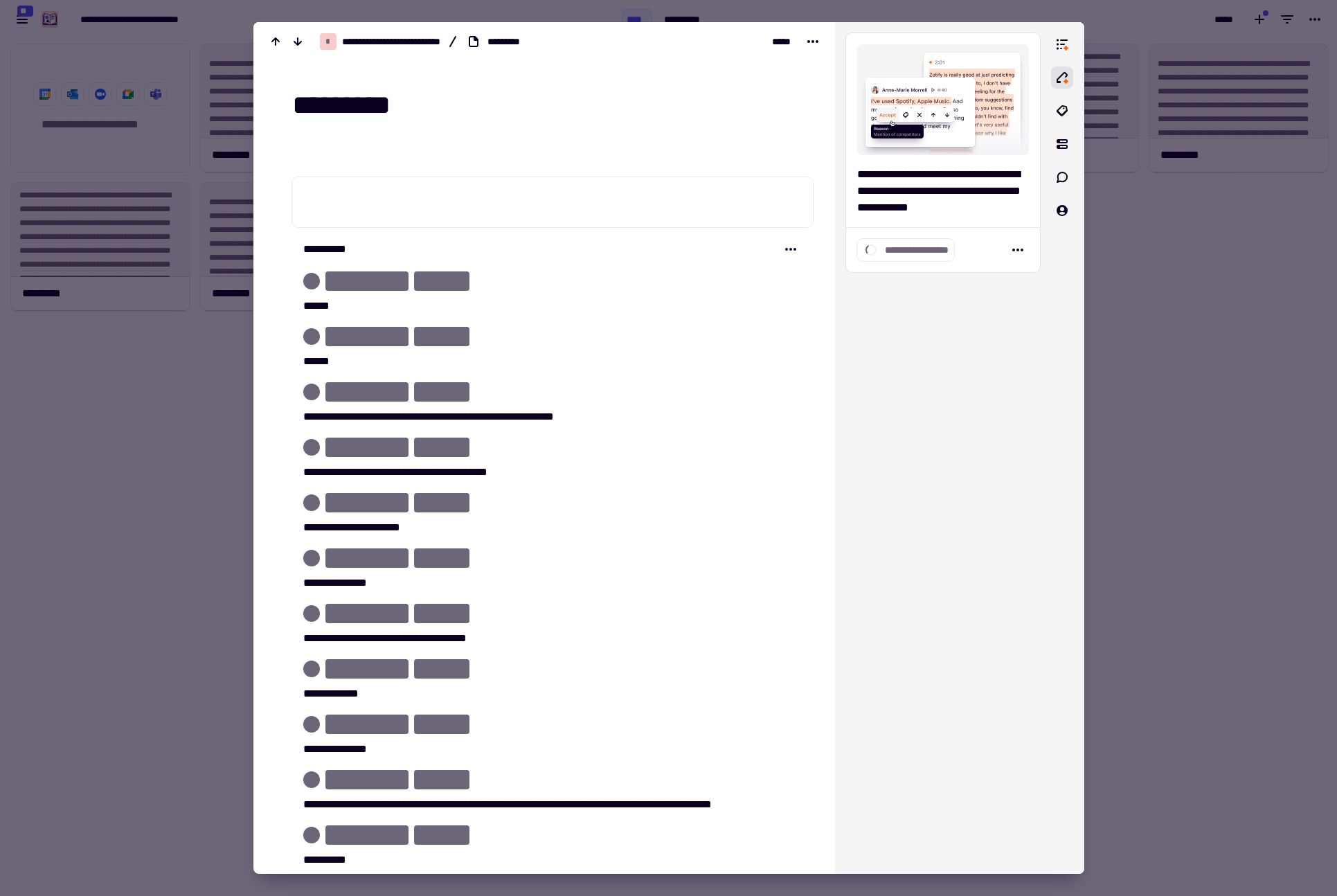 click at bounding box center [668, 448] 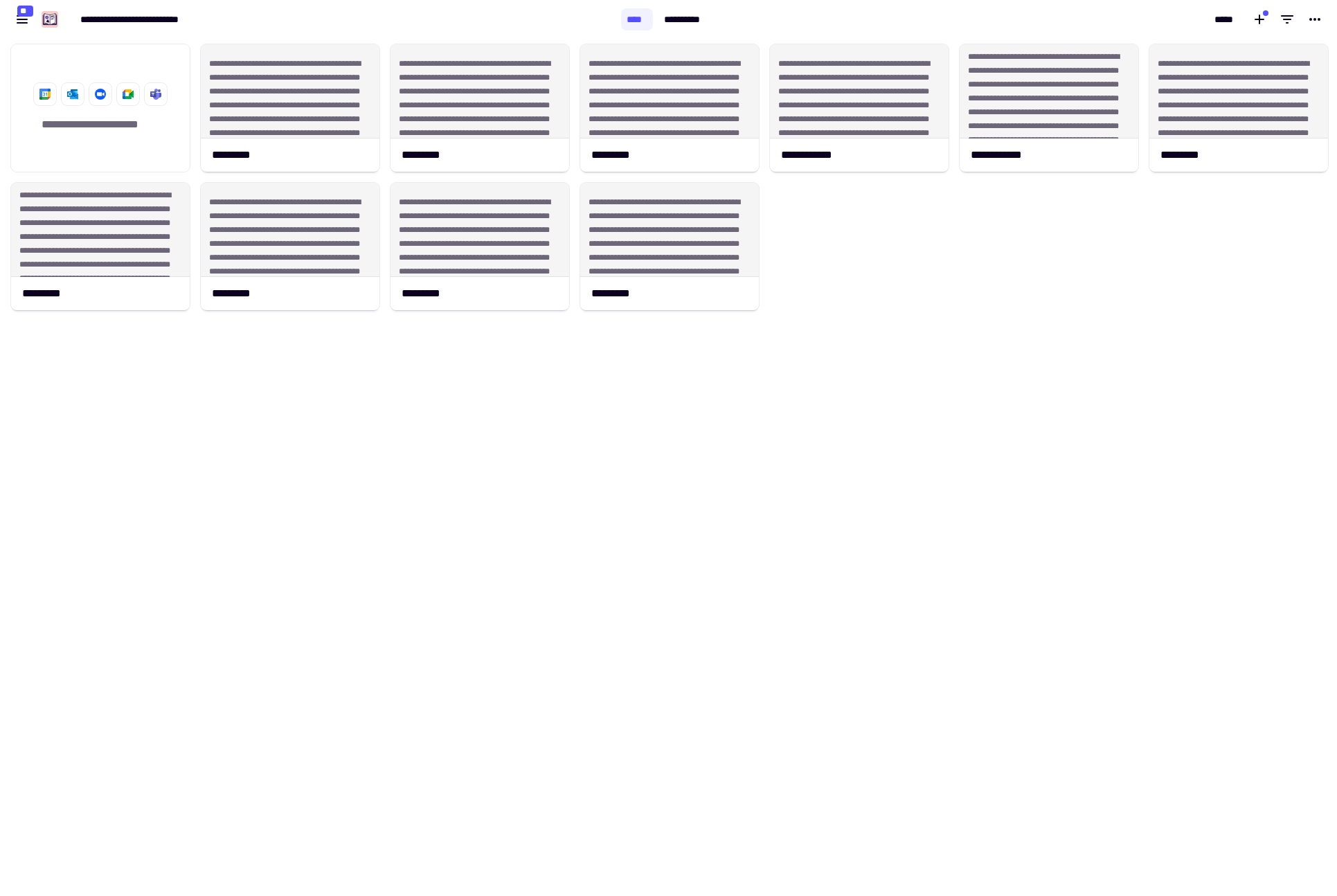 click on "**********" 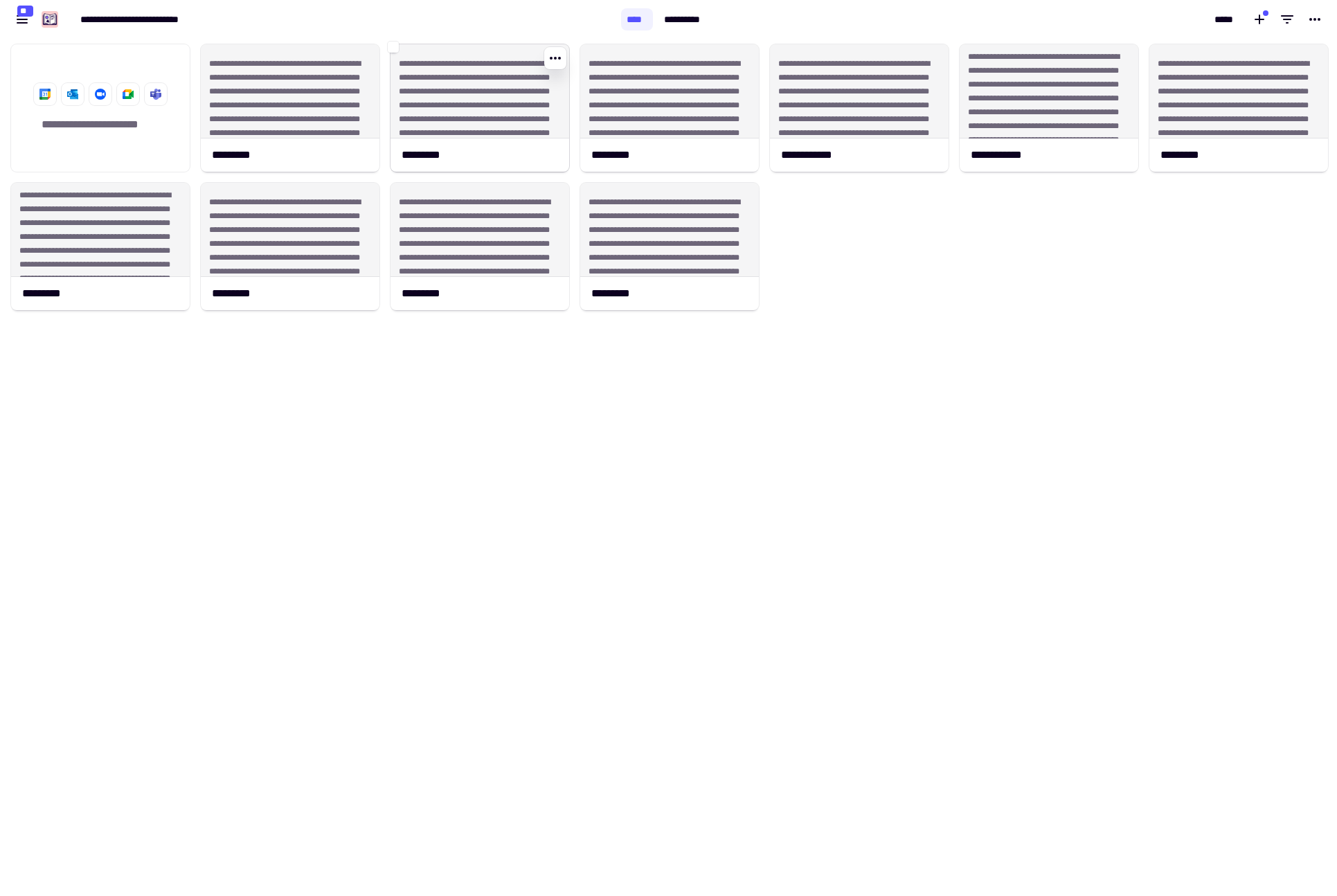 click on "**********" 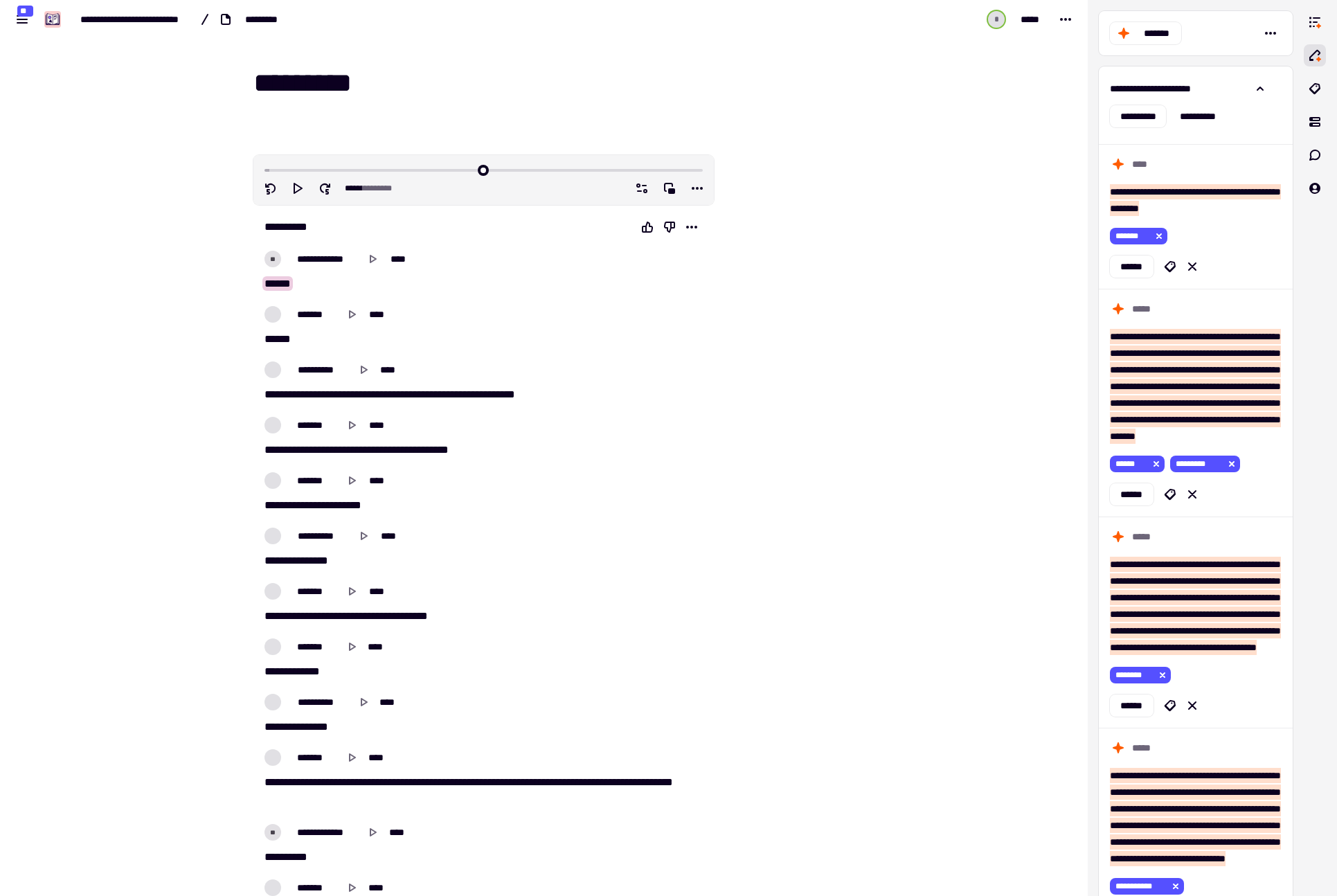 scroll, scrollTop: 0, scrollLeft: 0, axis: both 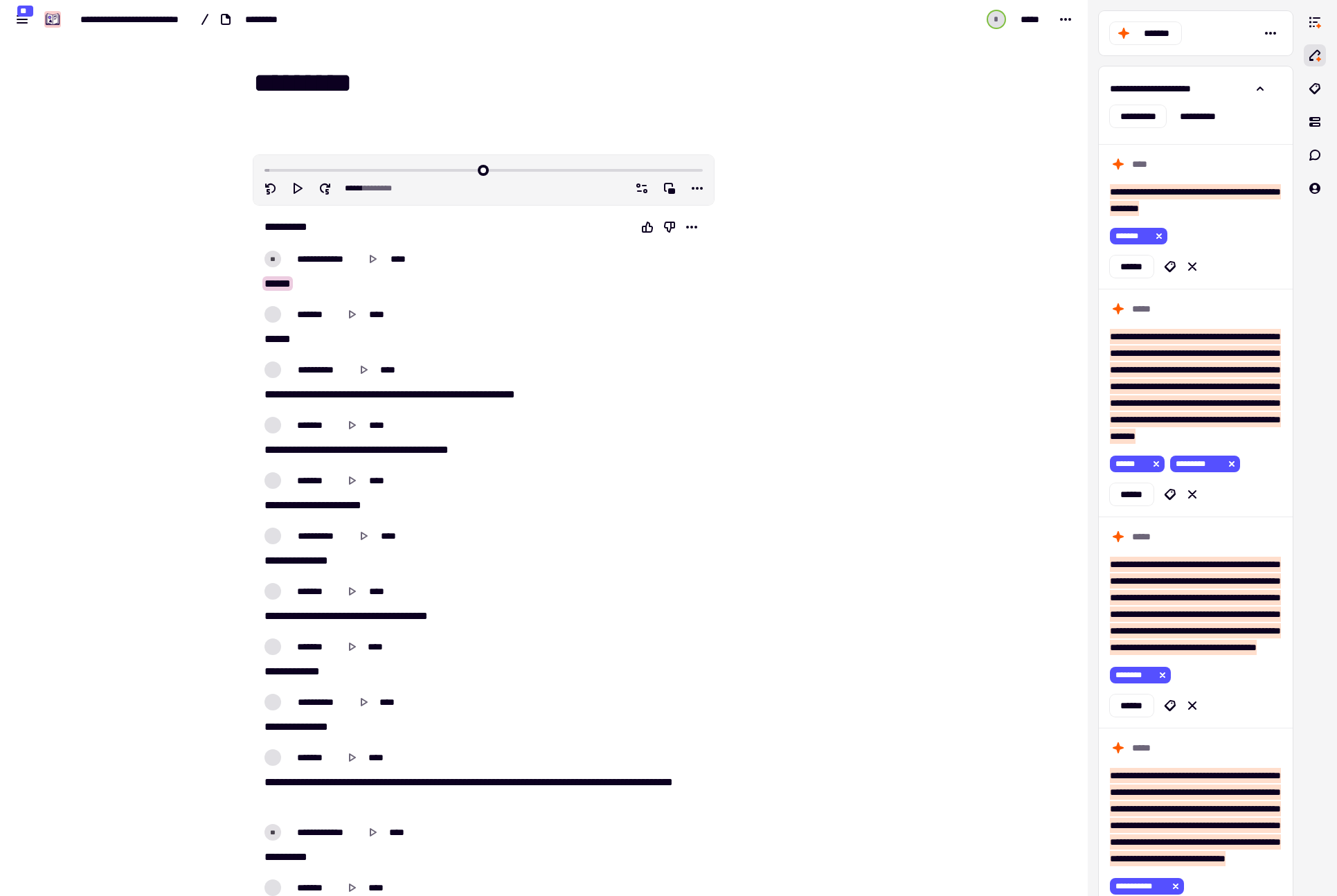 click on "**********" at bounding box center (544, 448) 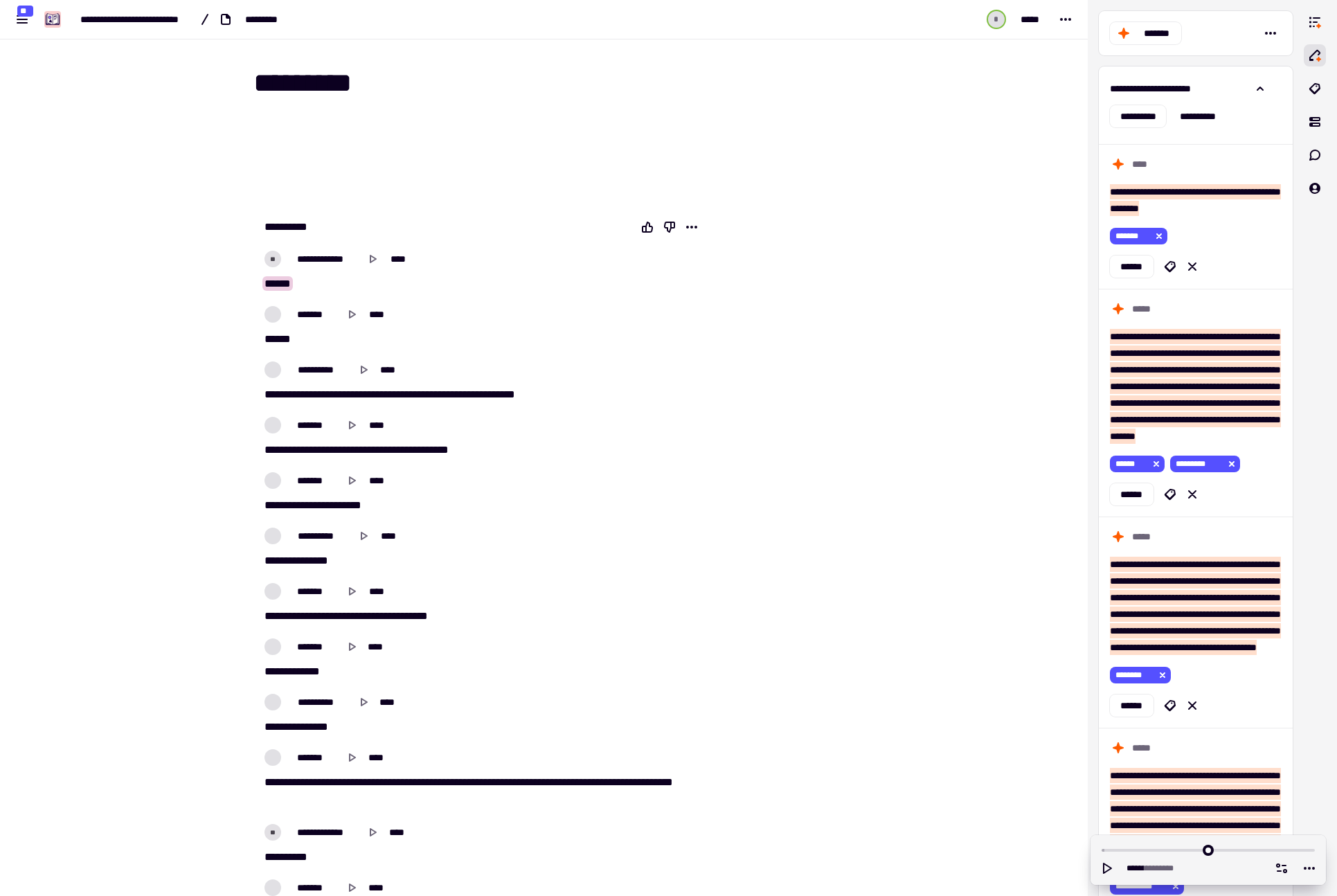 scroll, scrollTop: 654, scrollLeft: 0, axis: vertical 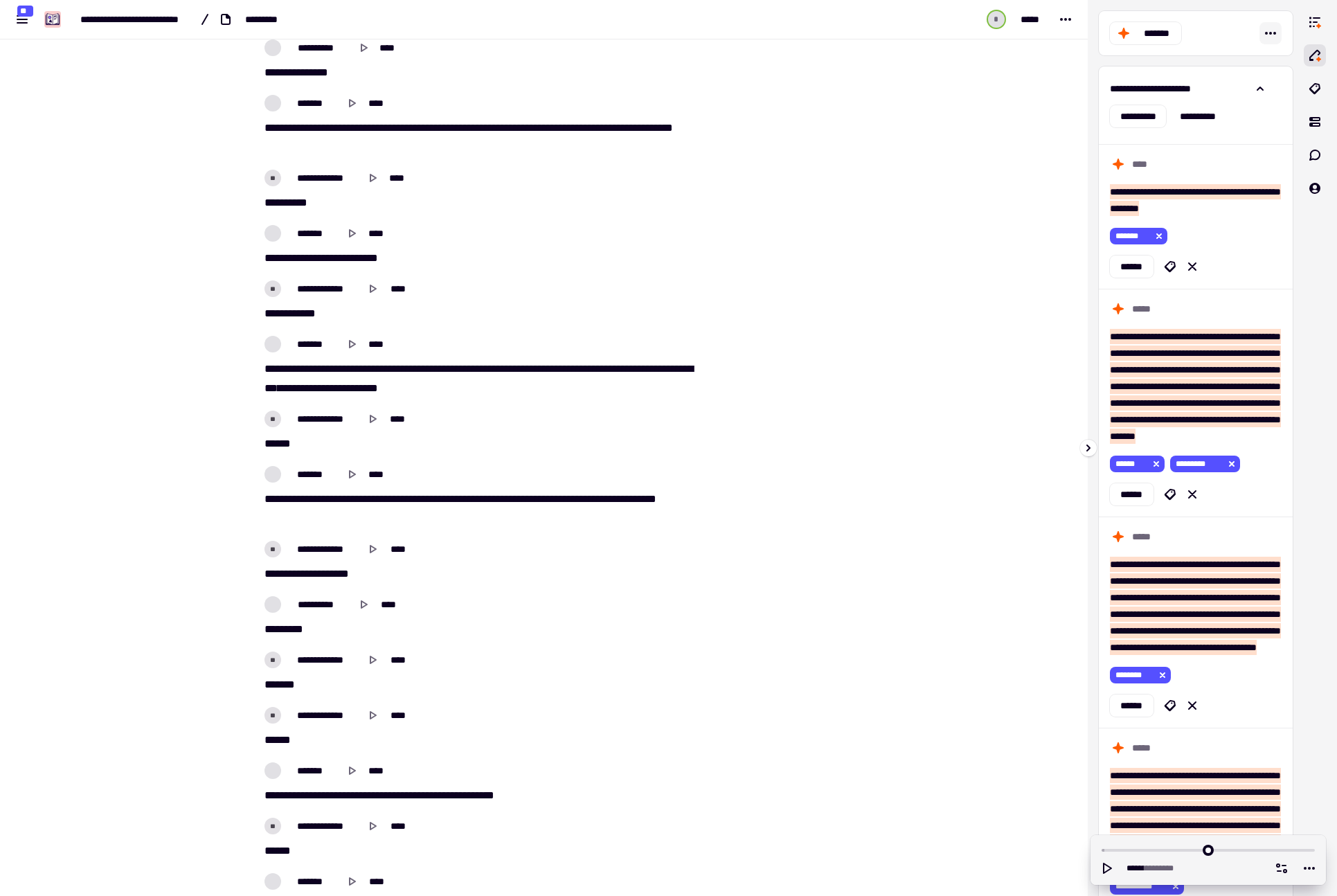 click 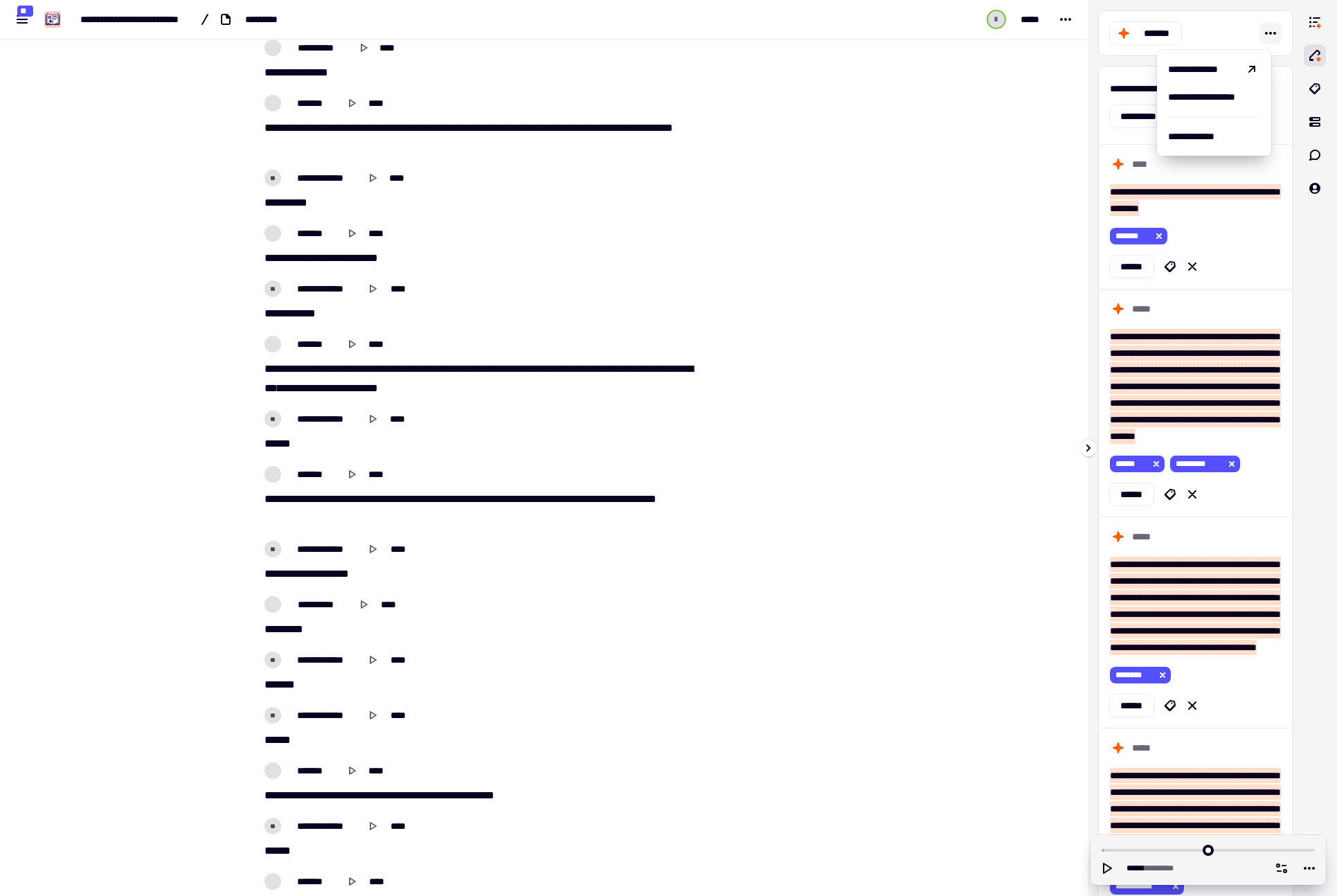 click 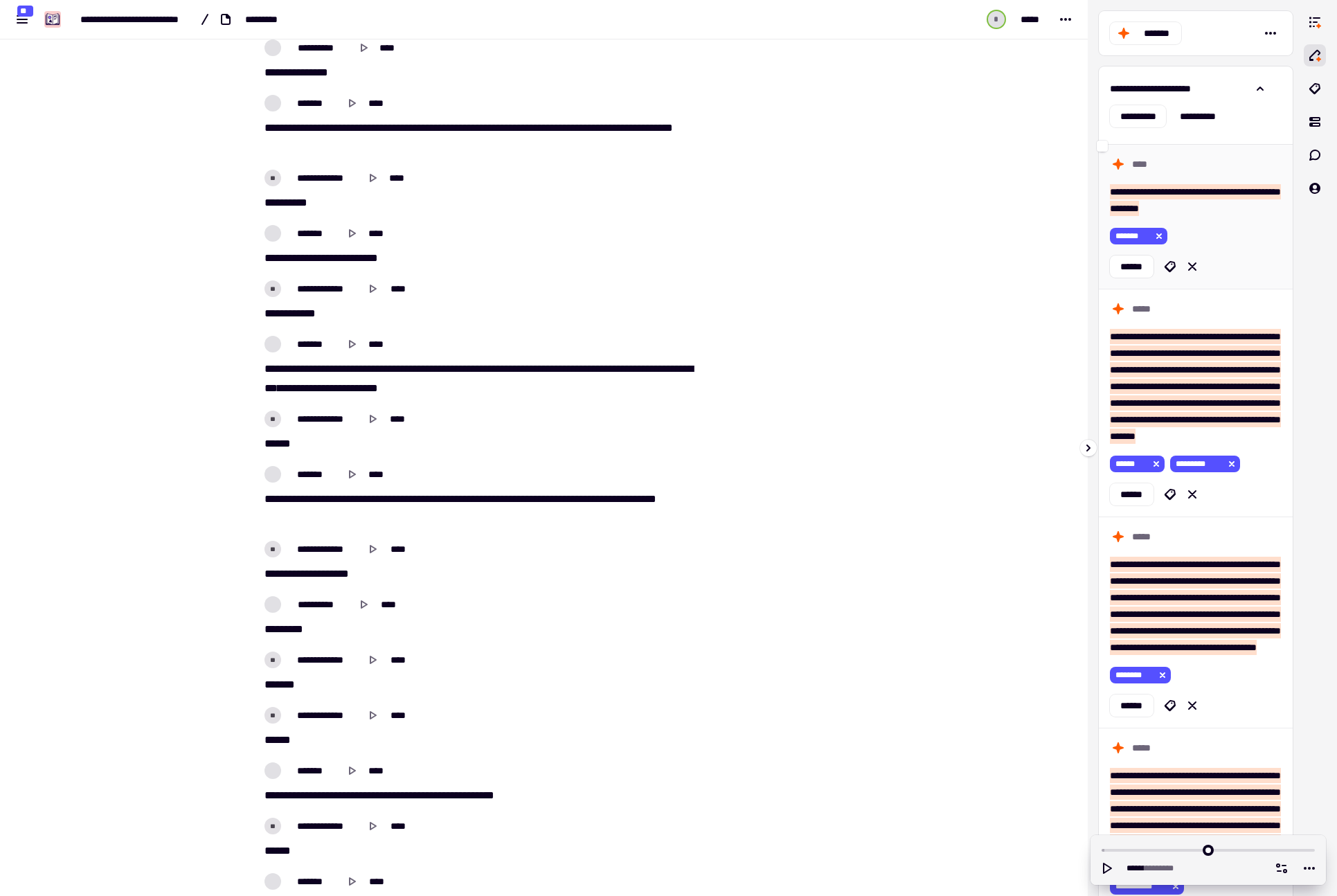click on "**********" at bounding box center (1195, 200) 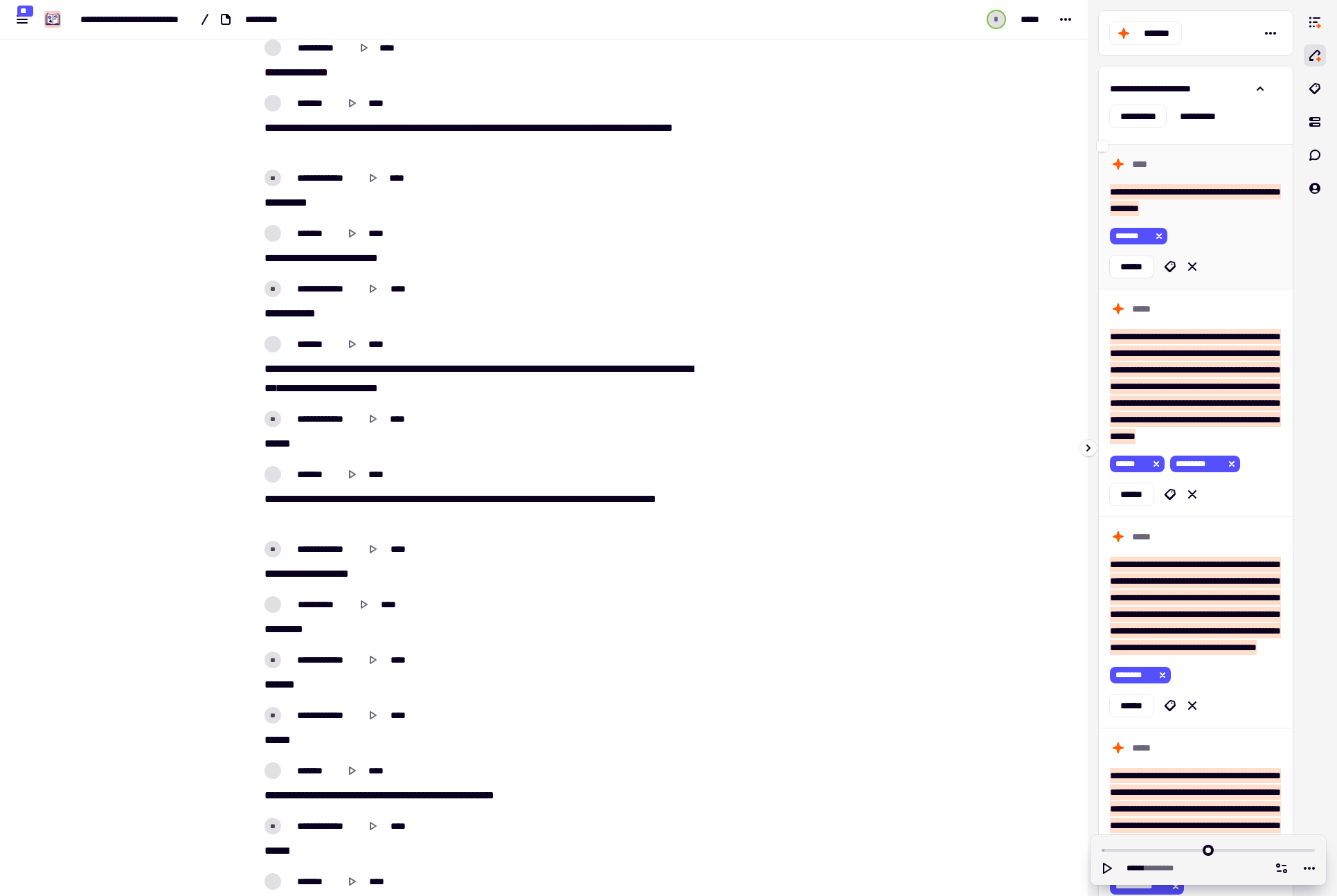 scroll, scrollTop: 5950, scrollLeft: 0, axis: vertical 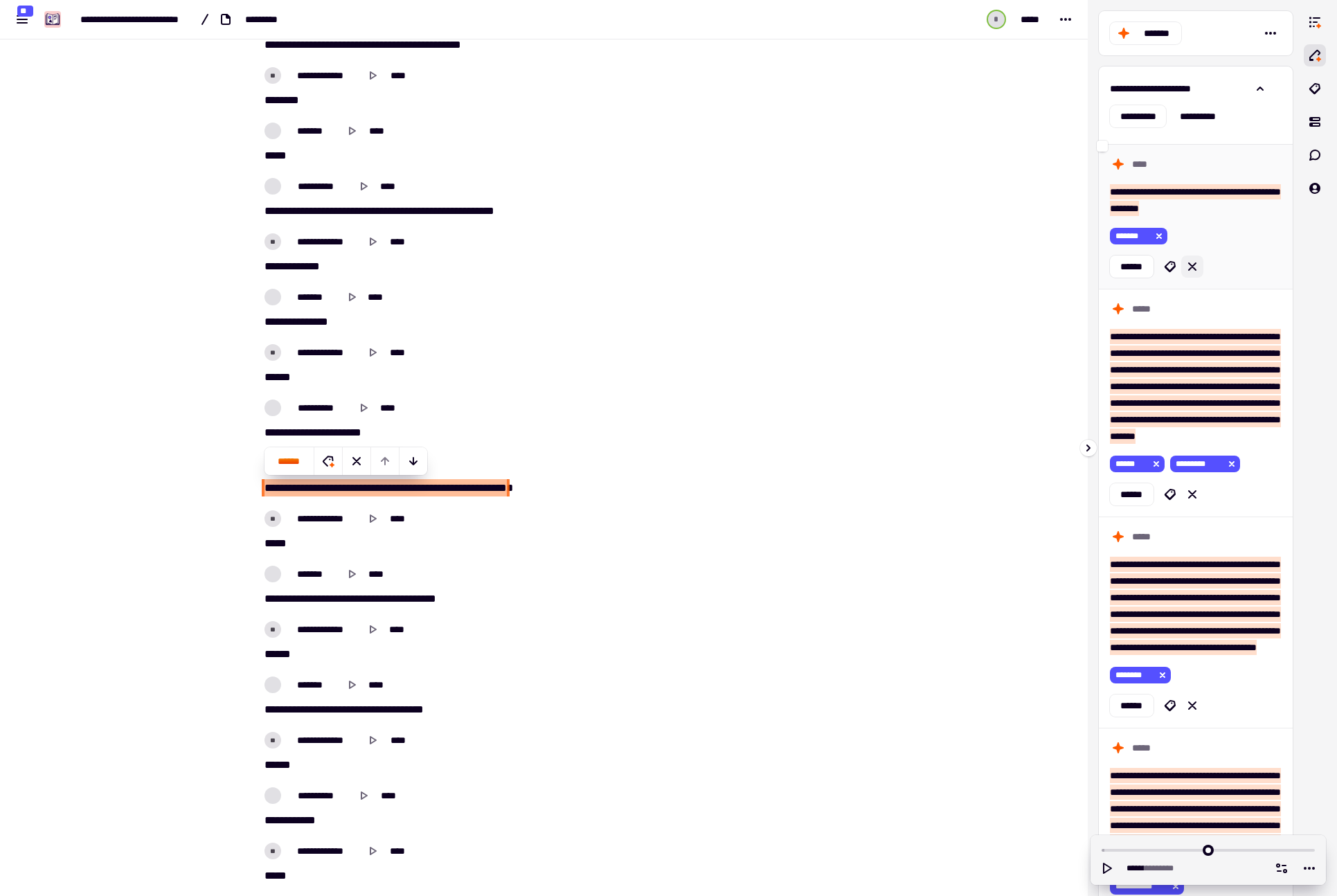 click 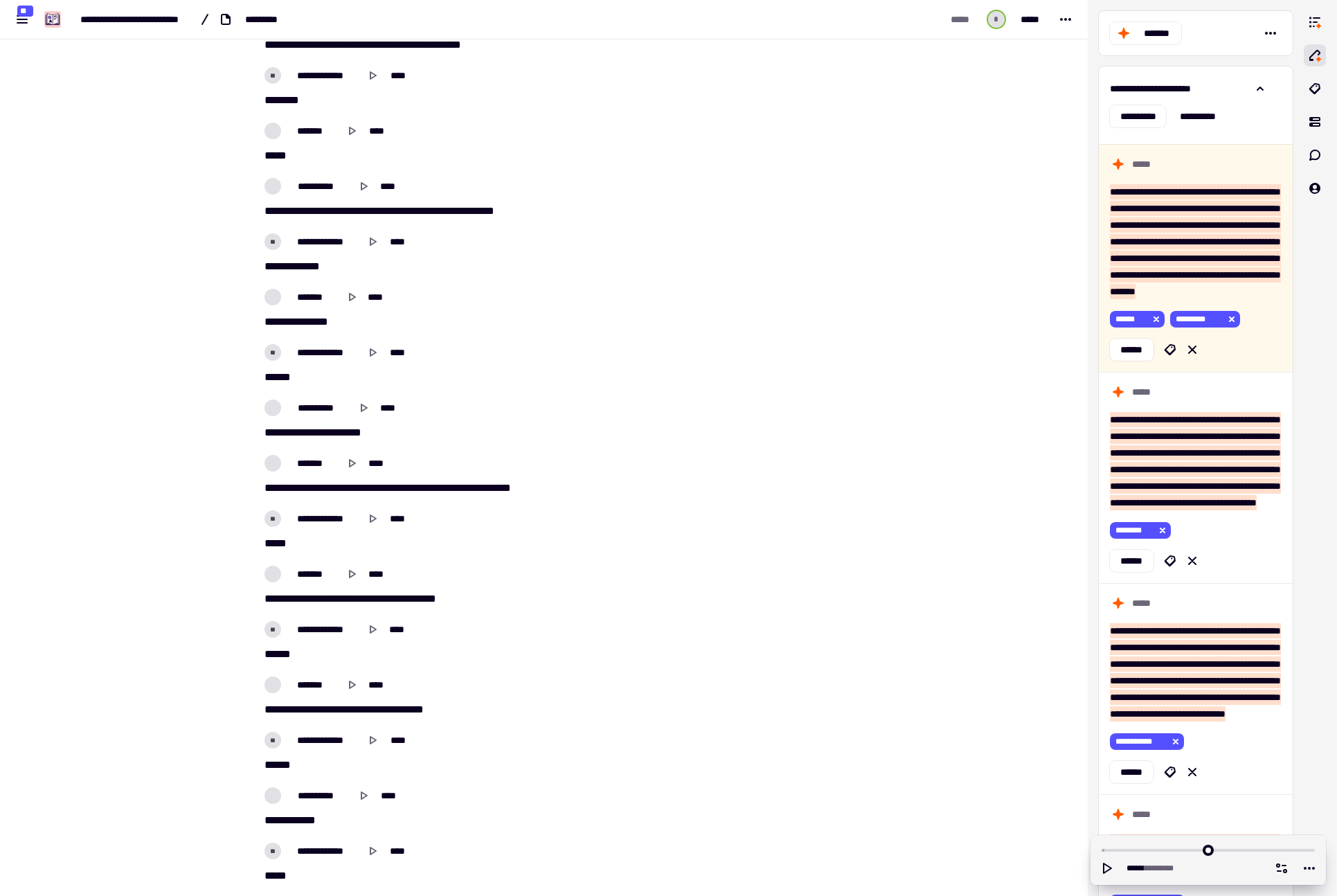 scroll, scrollTop: 16152, scrollLeft: 0, axis: vertical 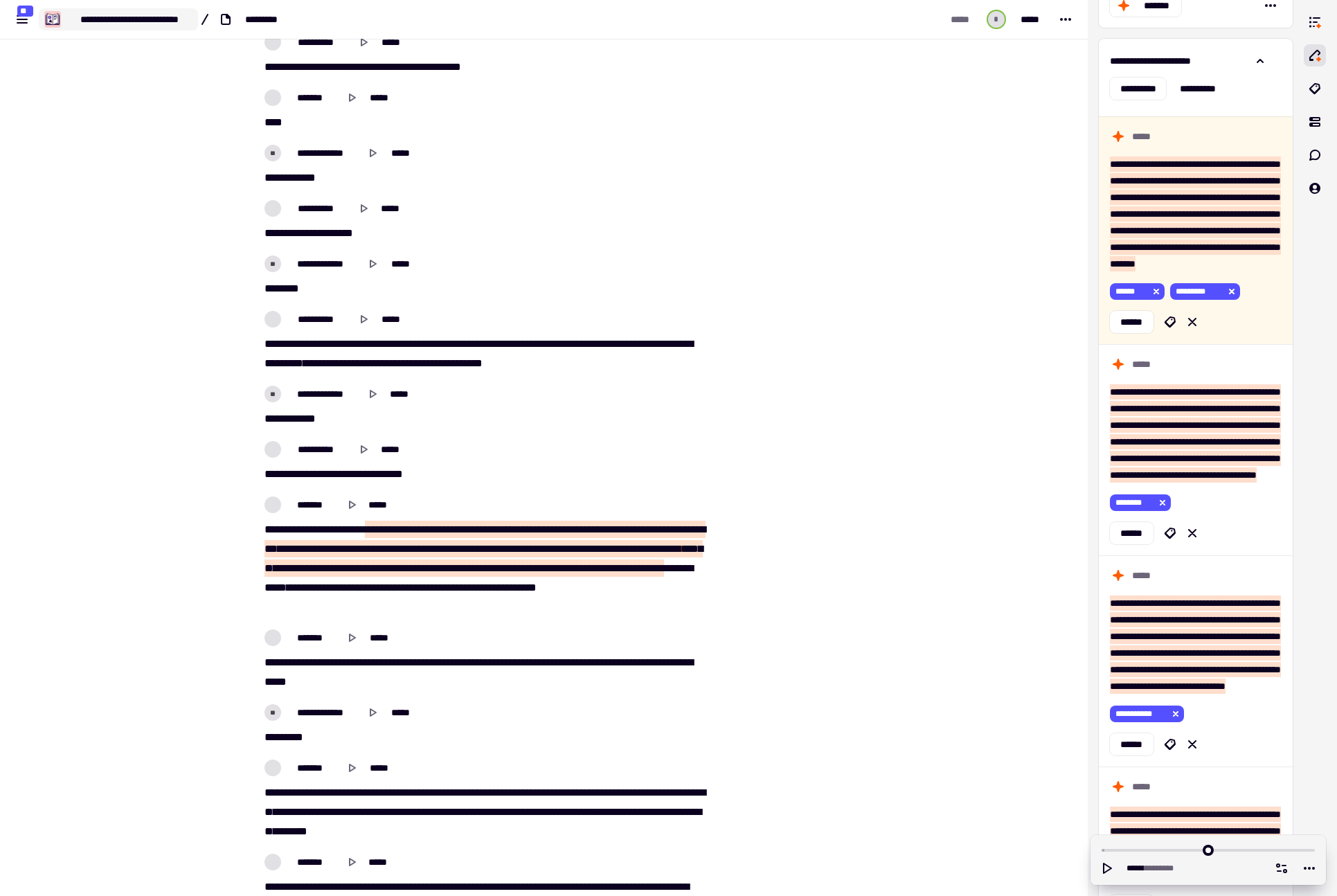 click on "**********" 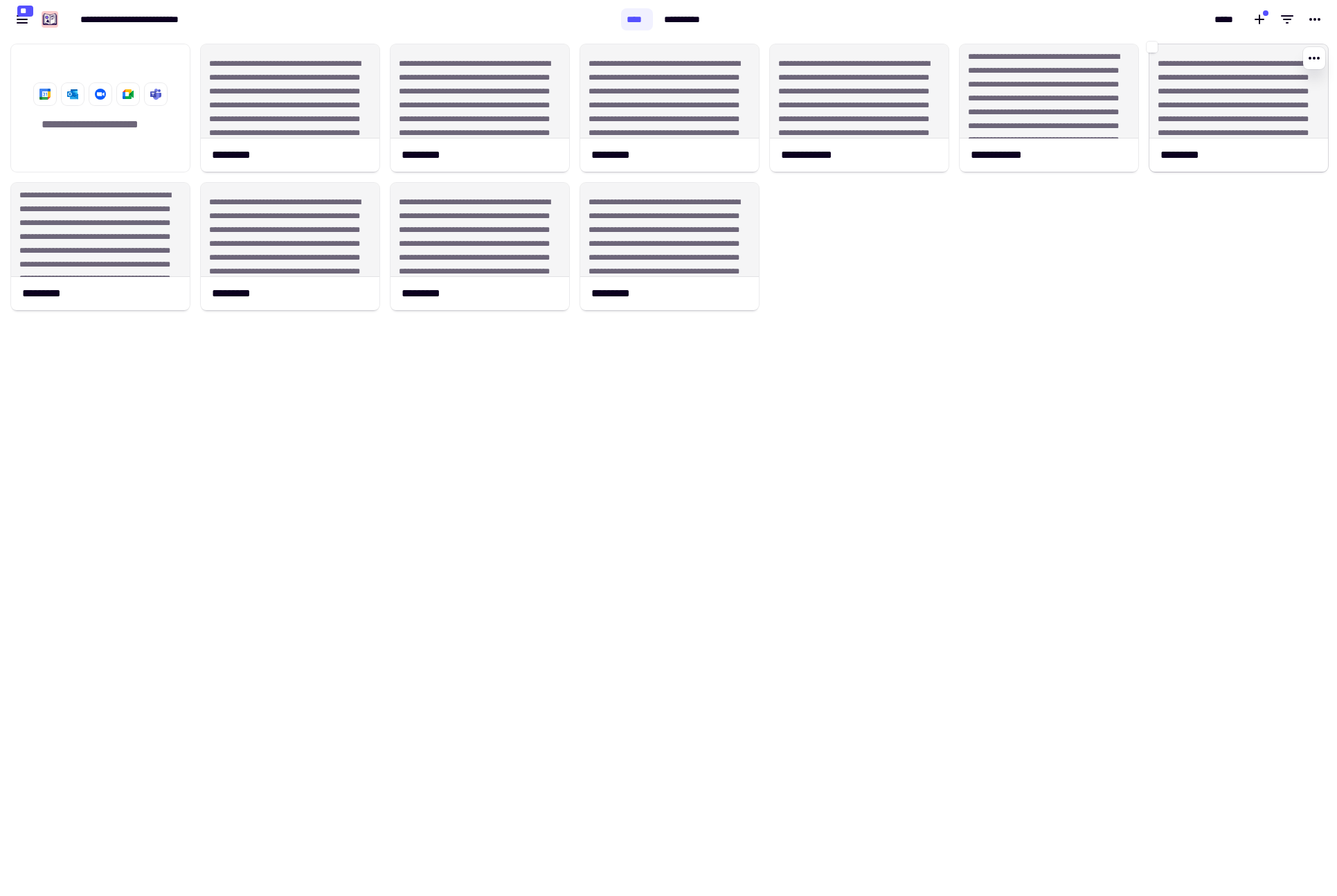 scroll, scrollTop: 11, scrollLeft: 11, axis: both 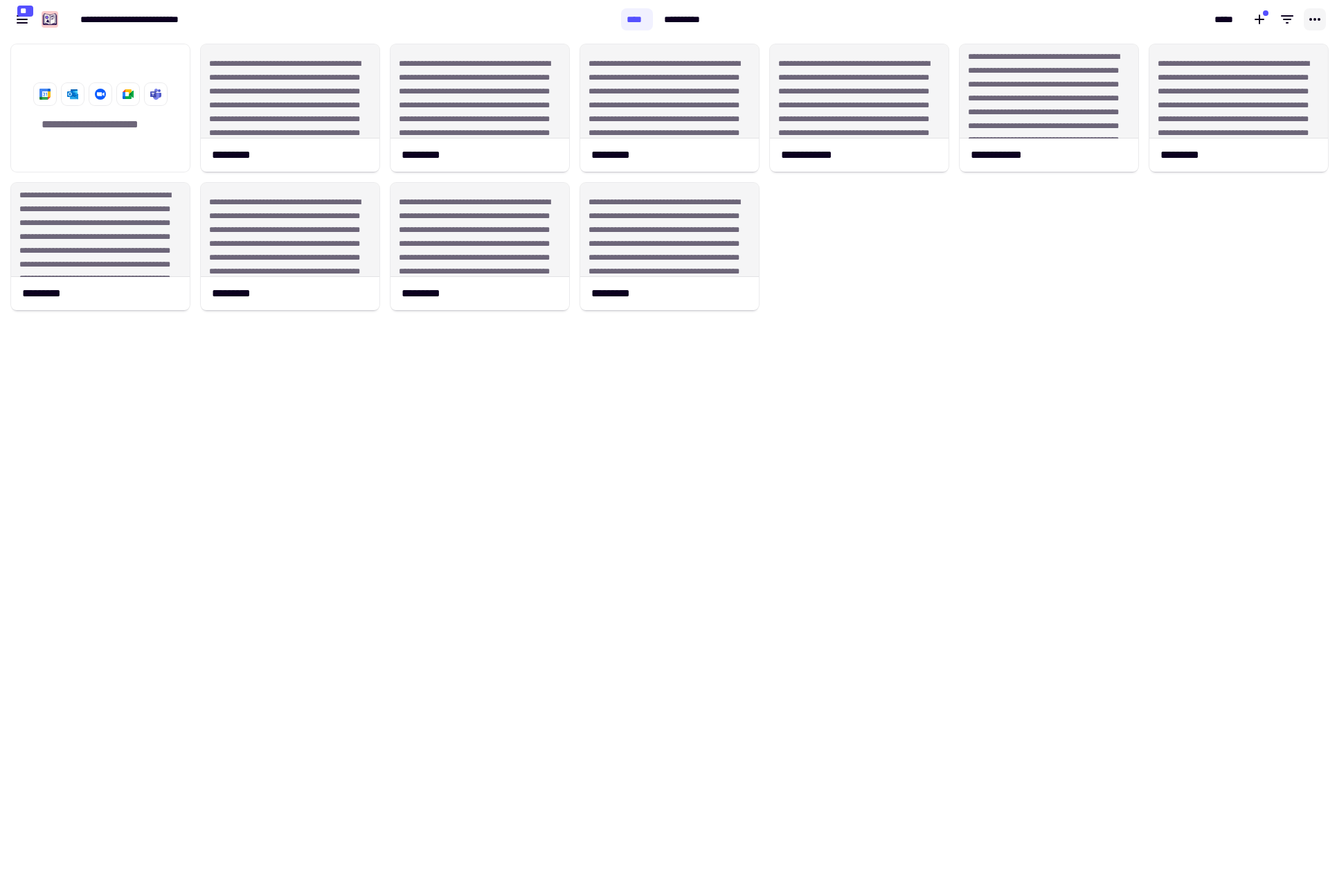 click 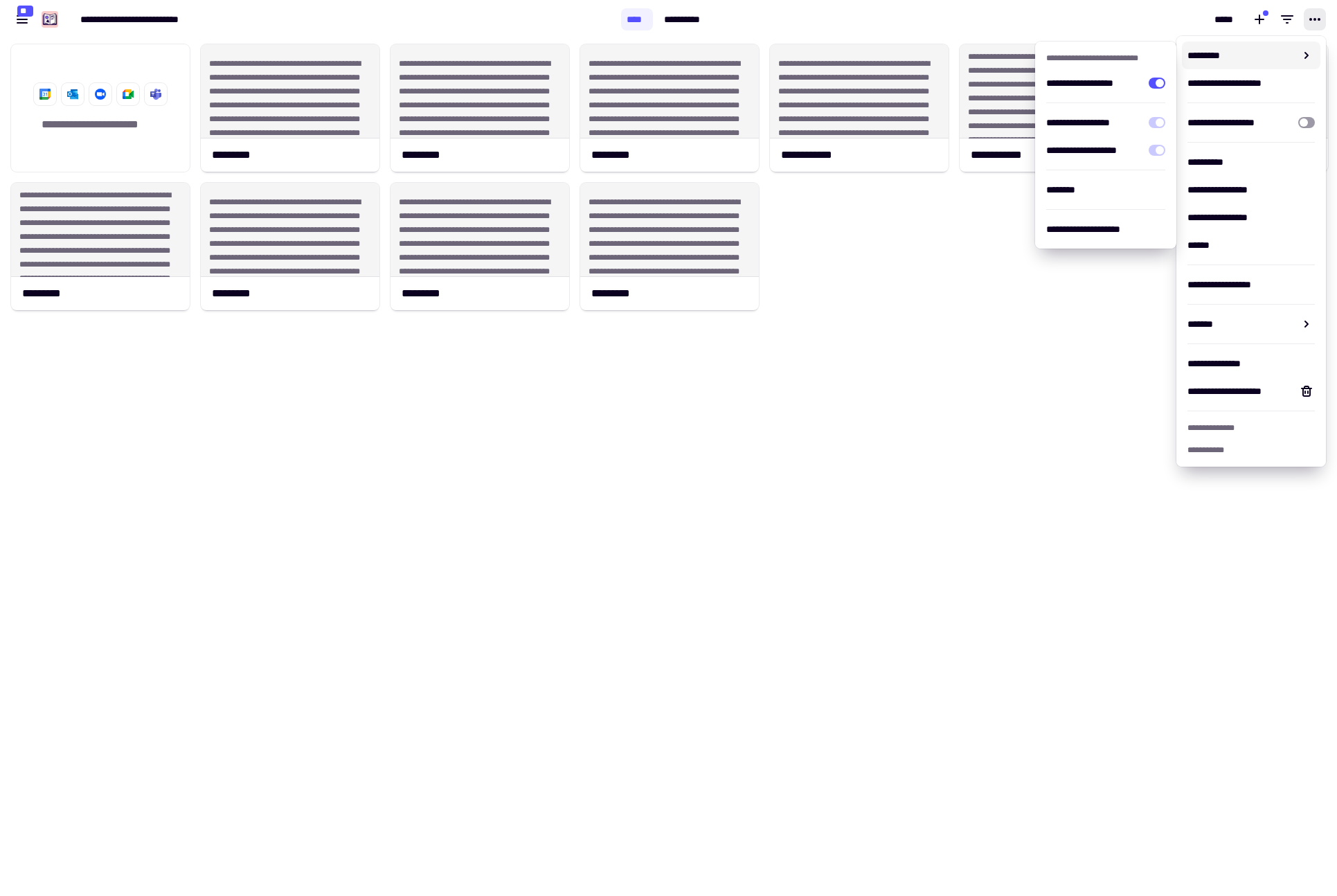 click on "**********" at bounding box center [310, 19] 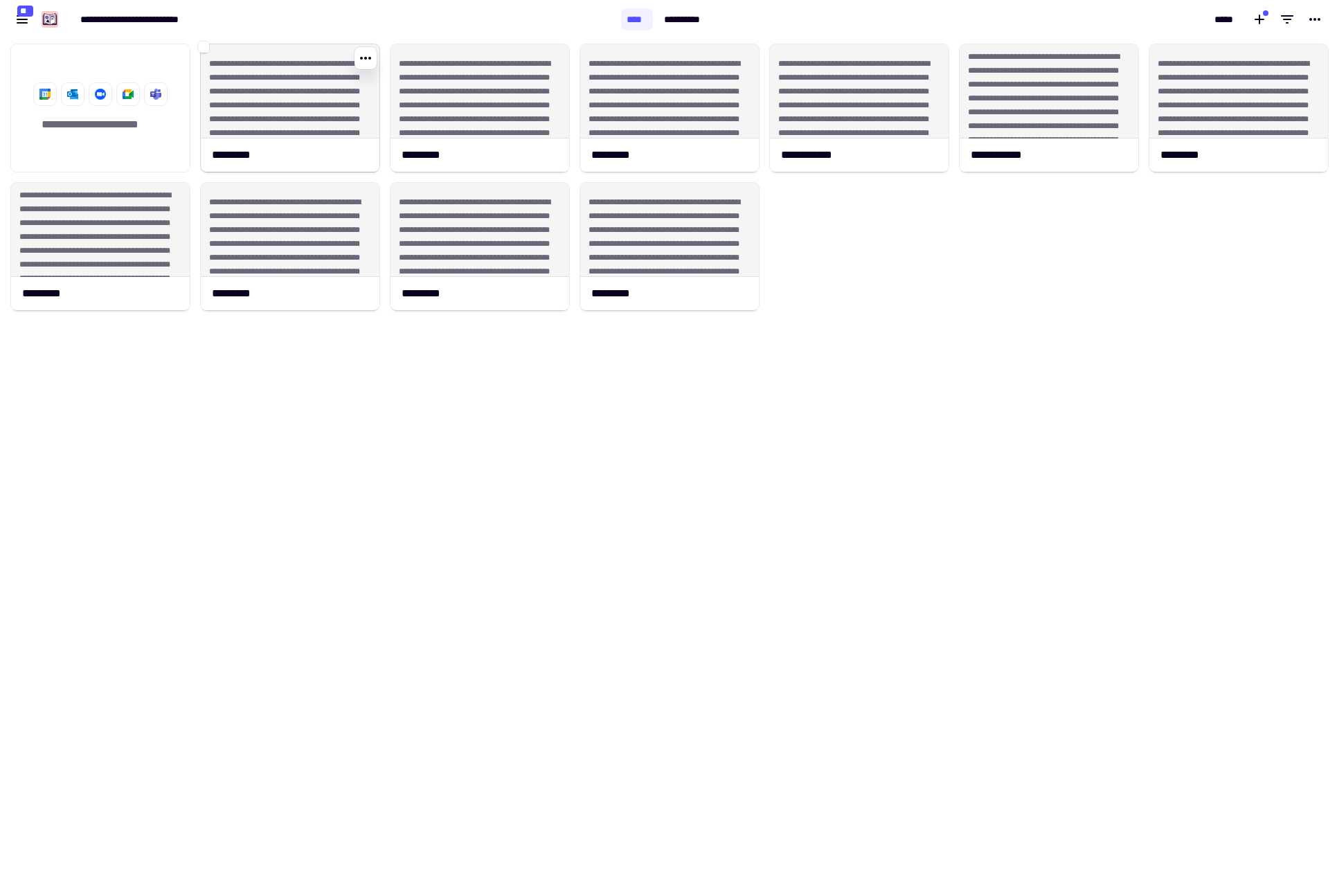 click on "**********" 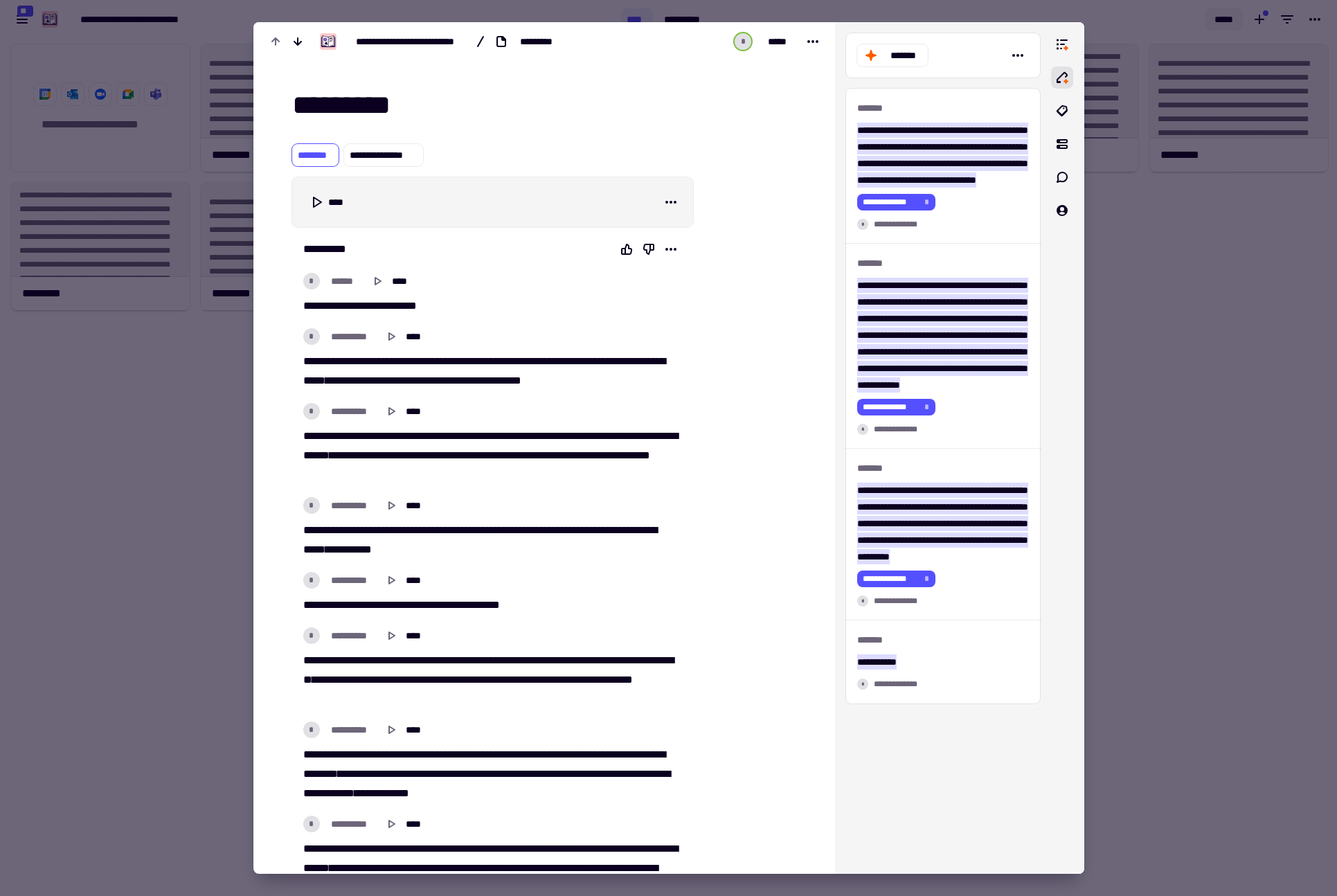 click at bounding box center [668, 448] 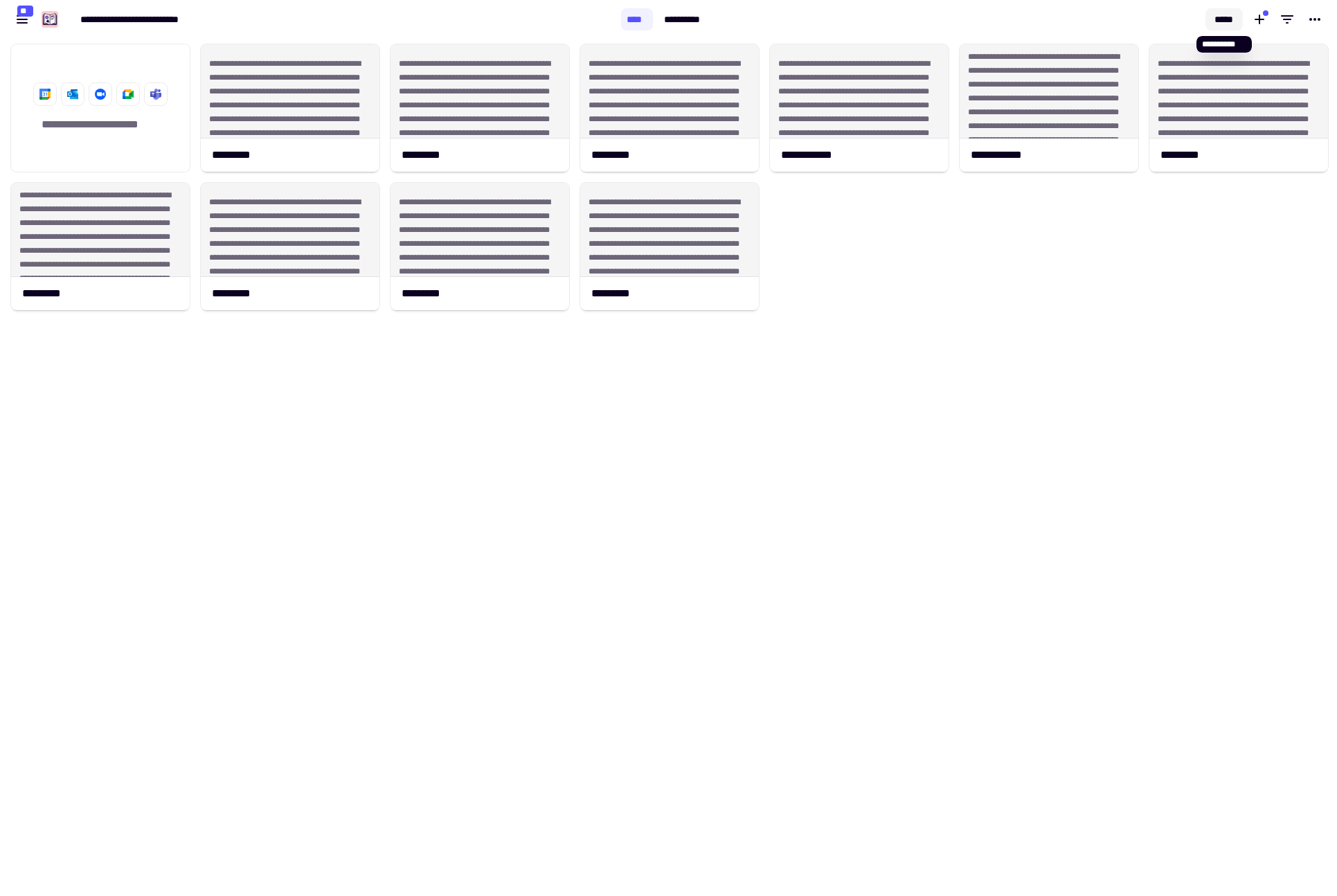 click on "*****" 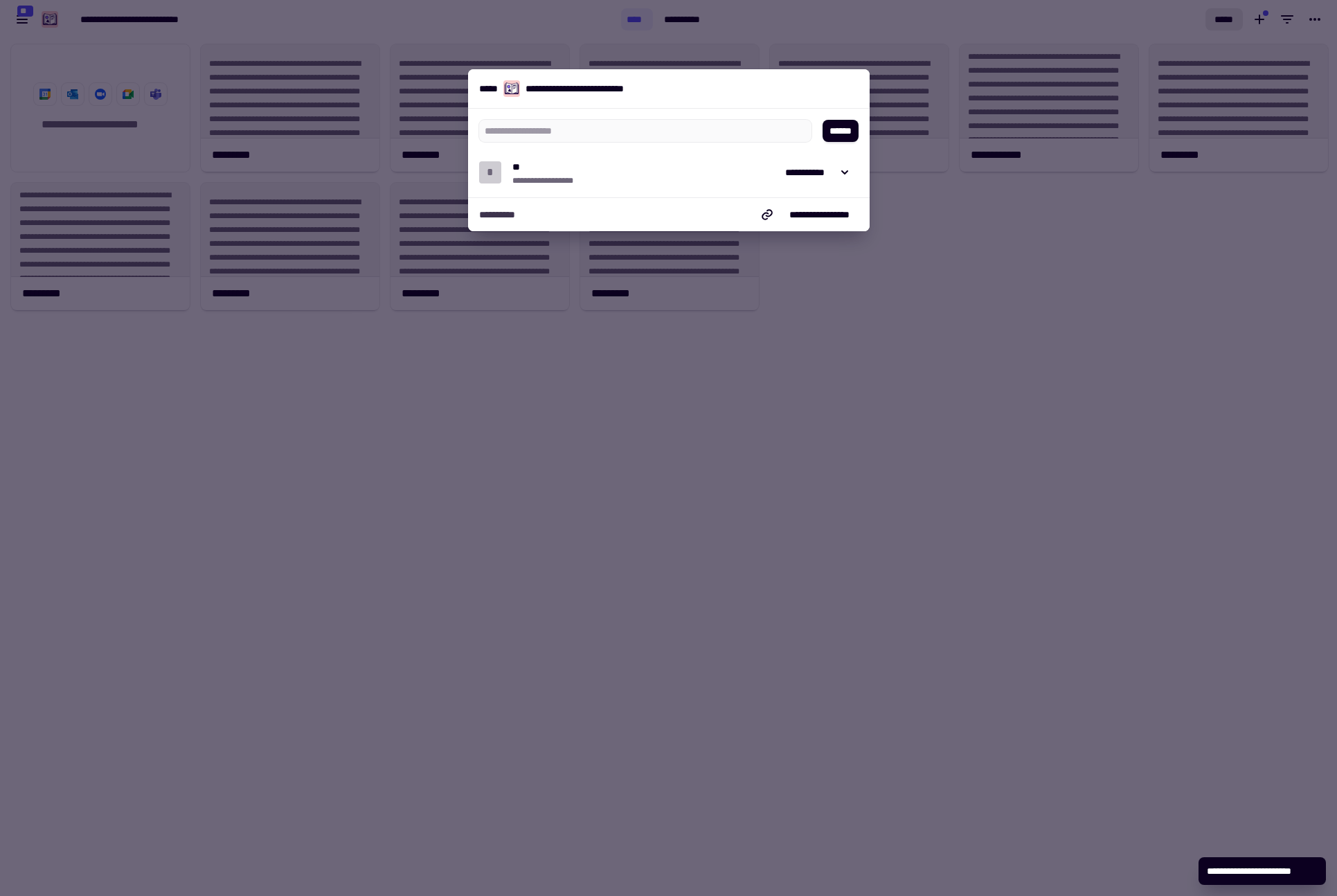 click on "* ********* ******" at bounding box center (555, 181) 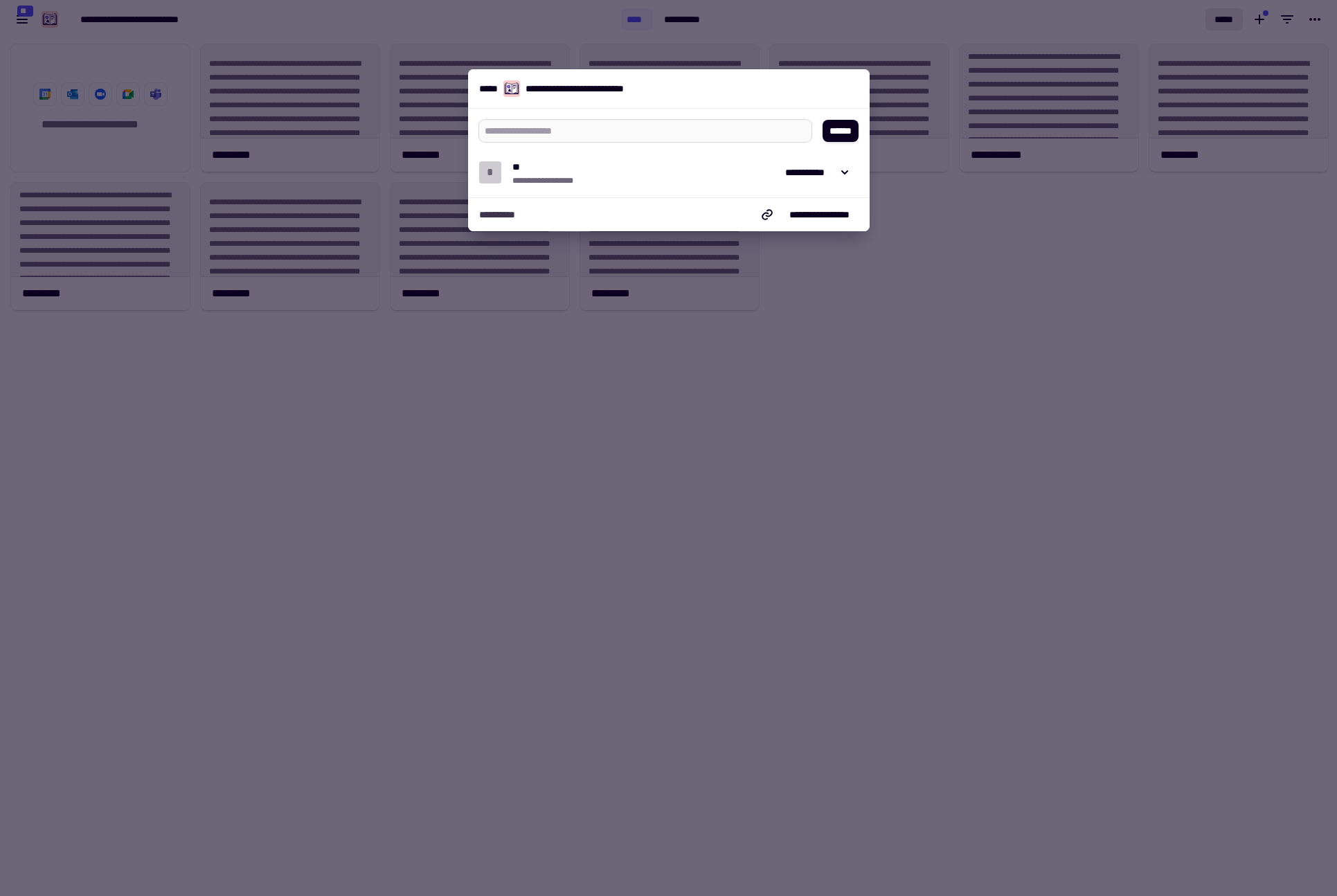 type on "*" 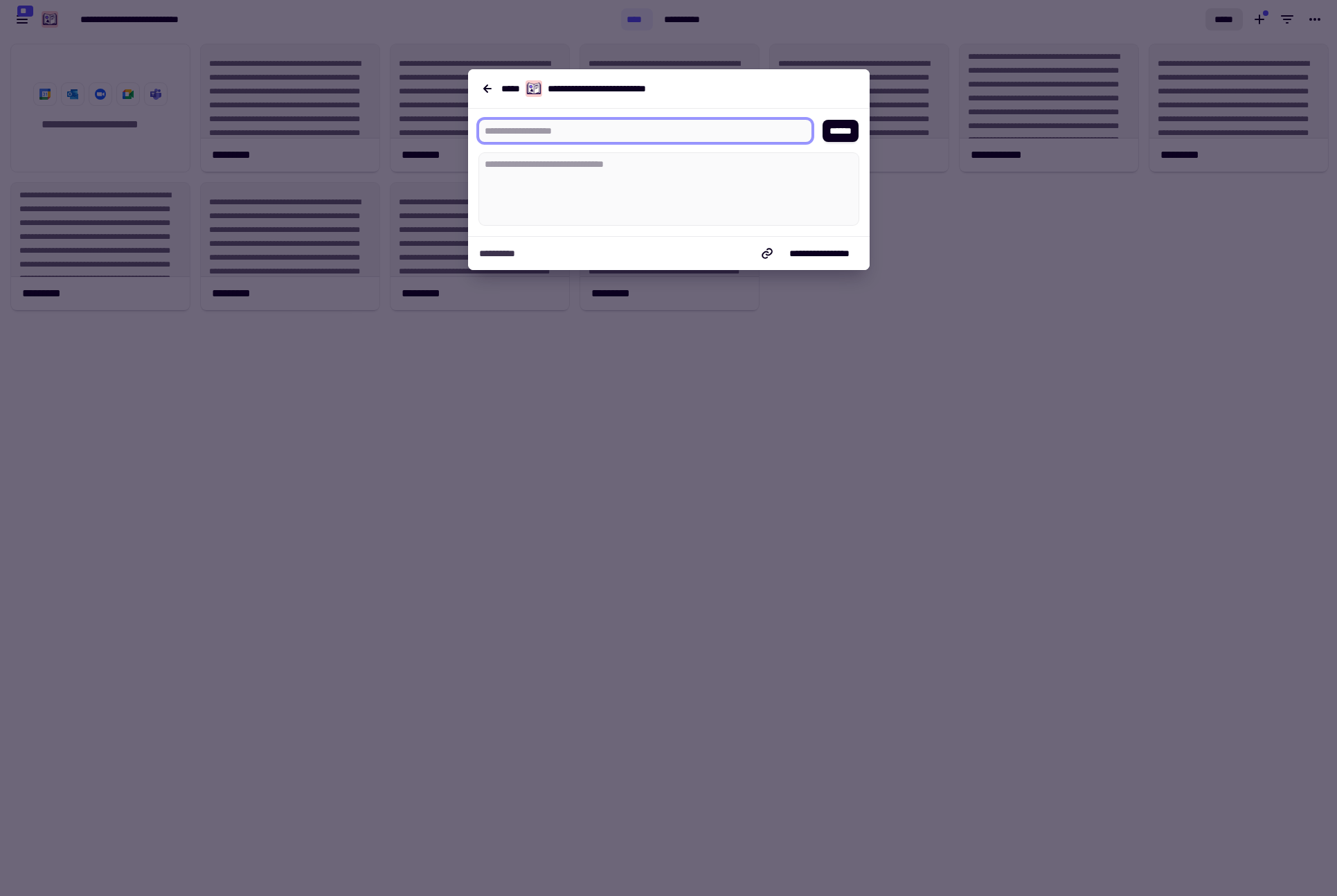 click at bounding box center [640, 131] 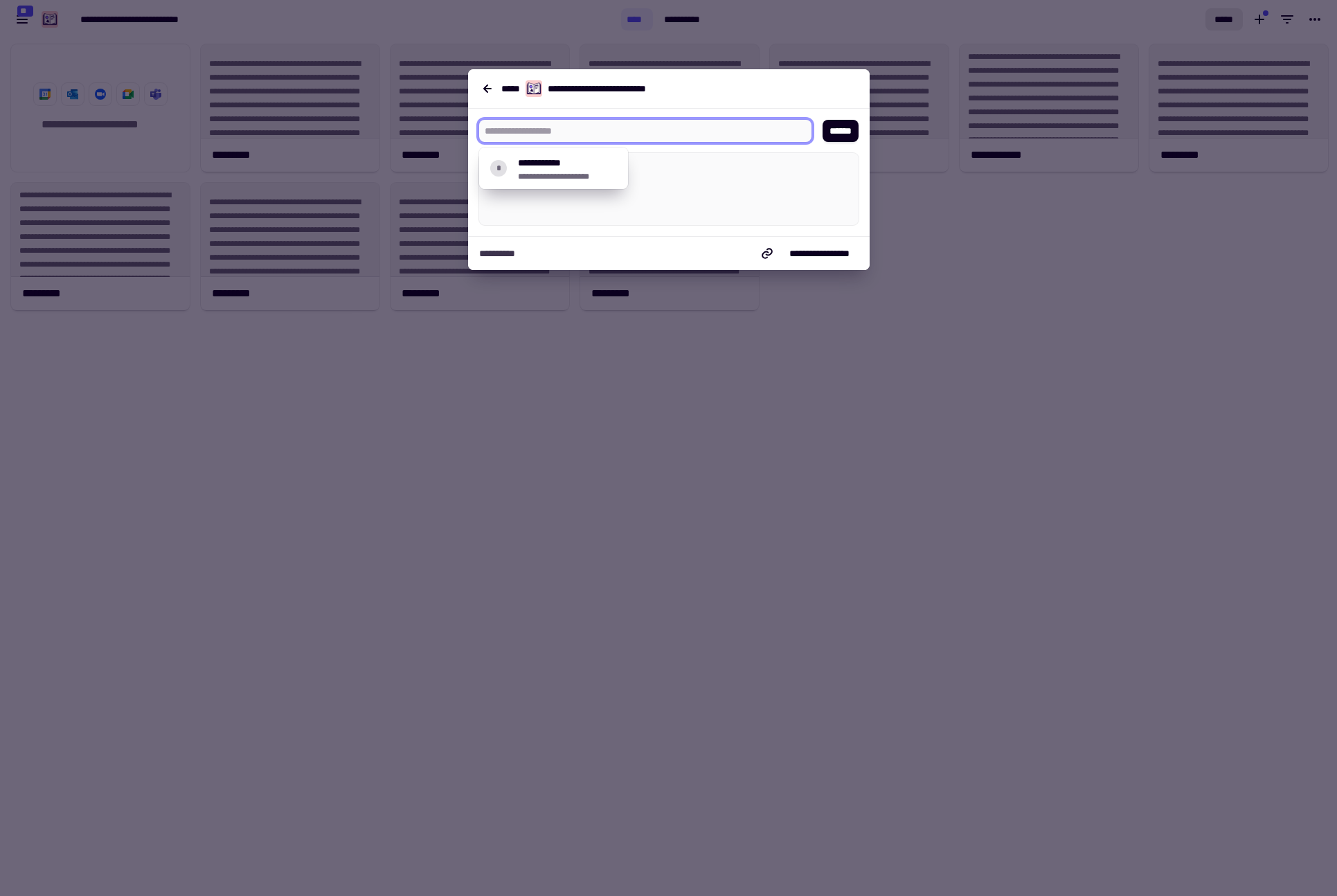 click at bounding box center (668, 448) 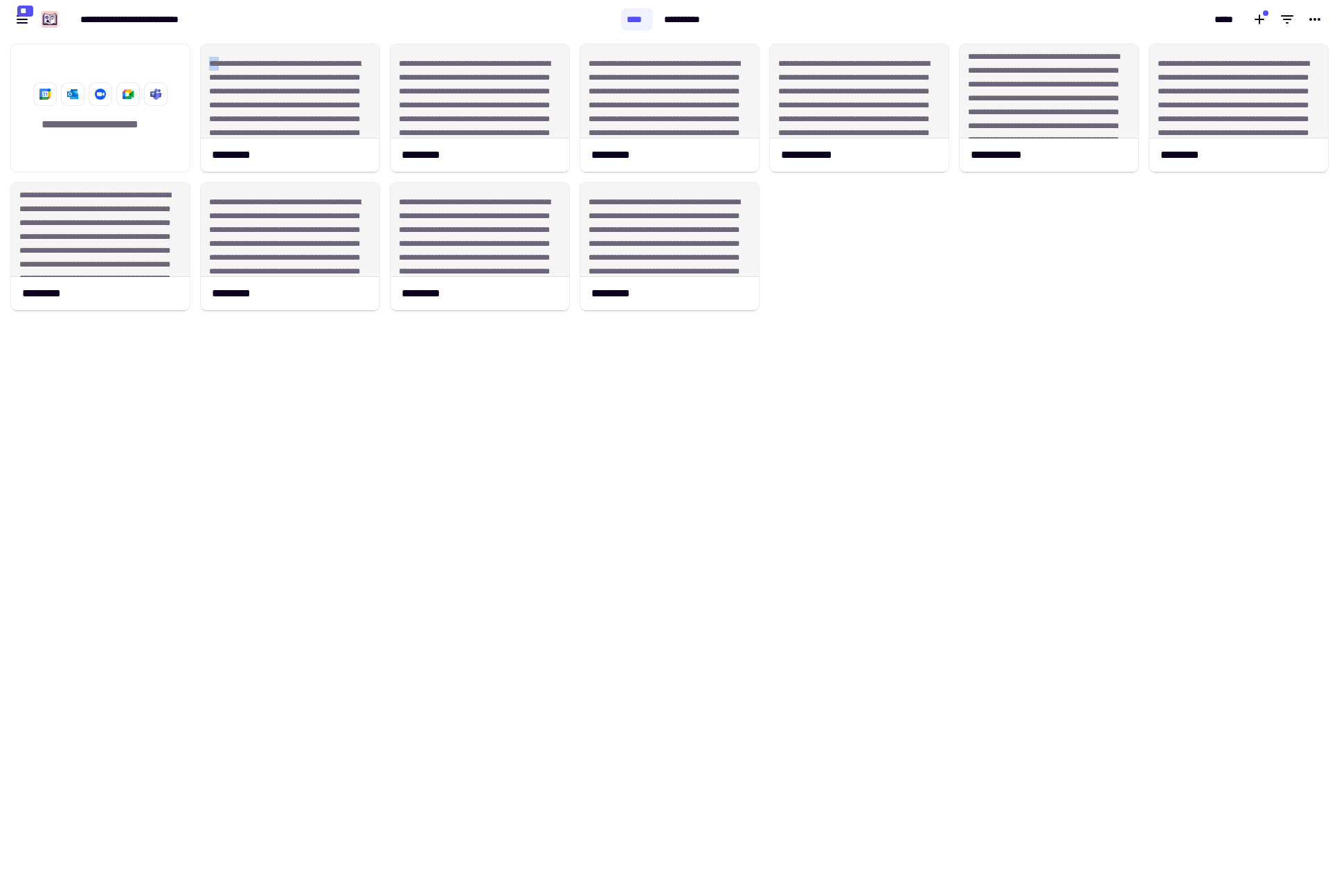 click on "**********" 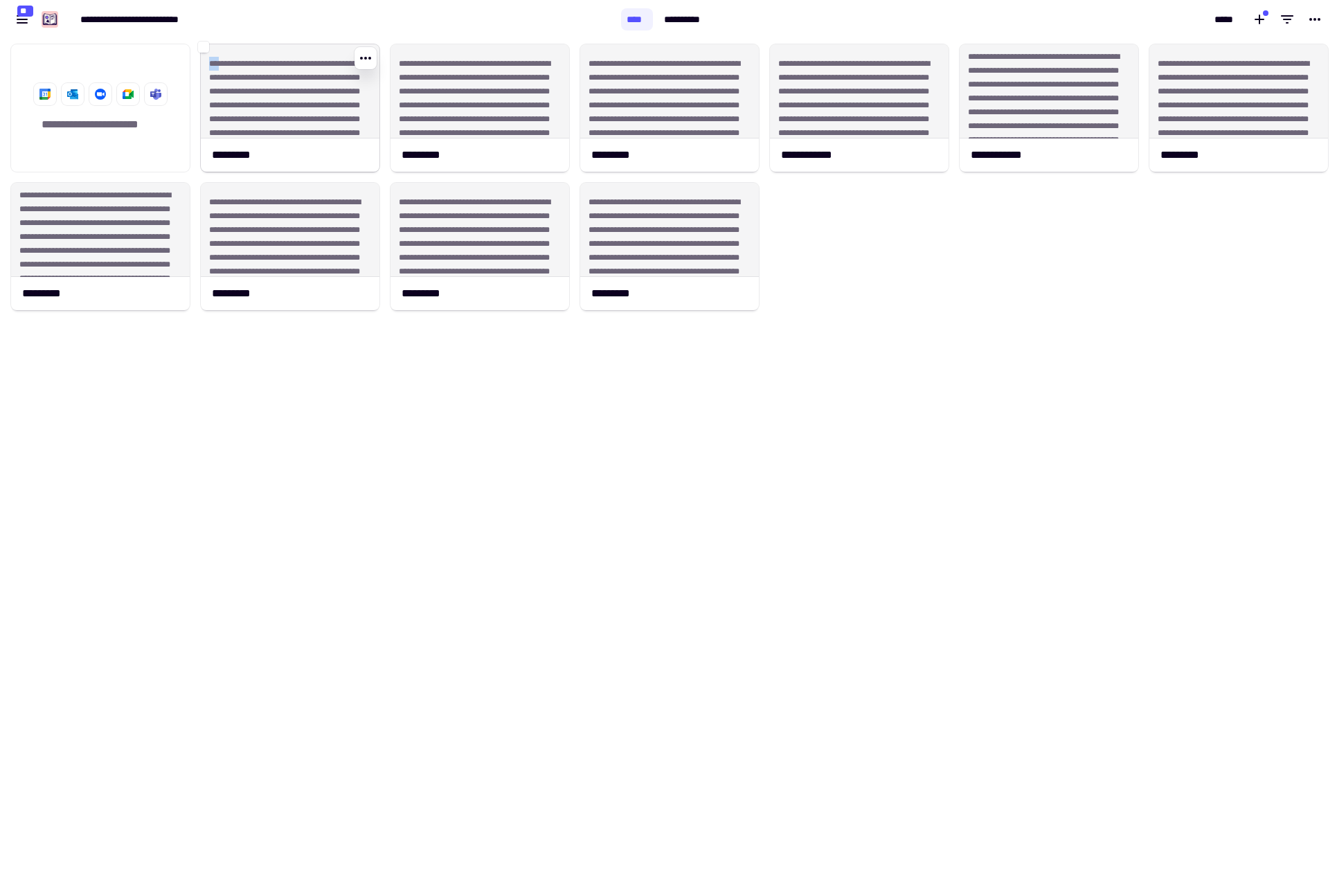 click on "**********" 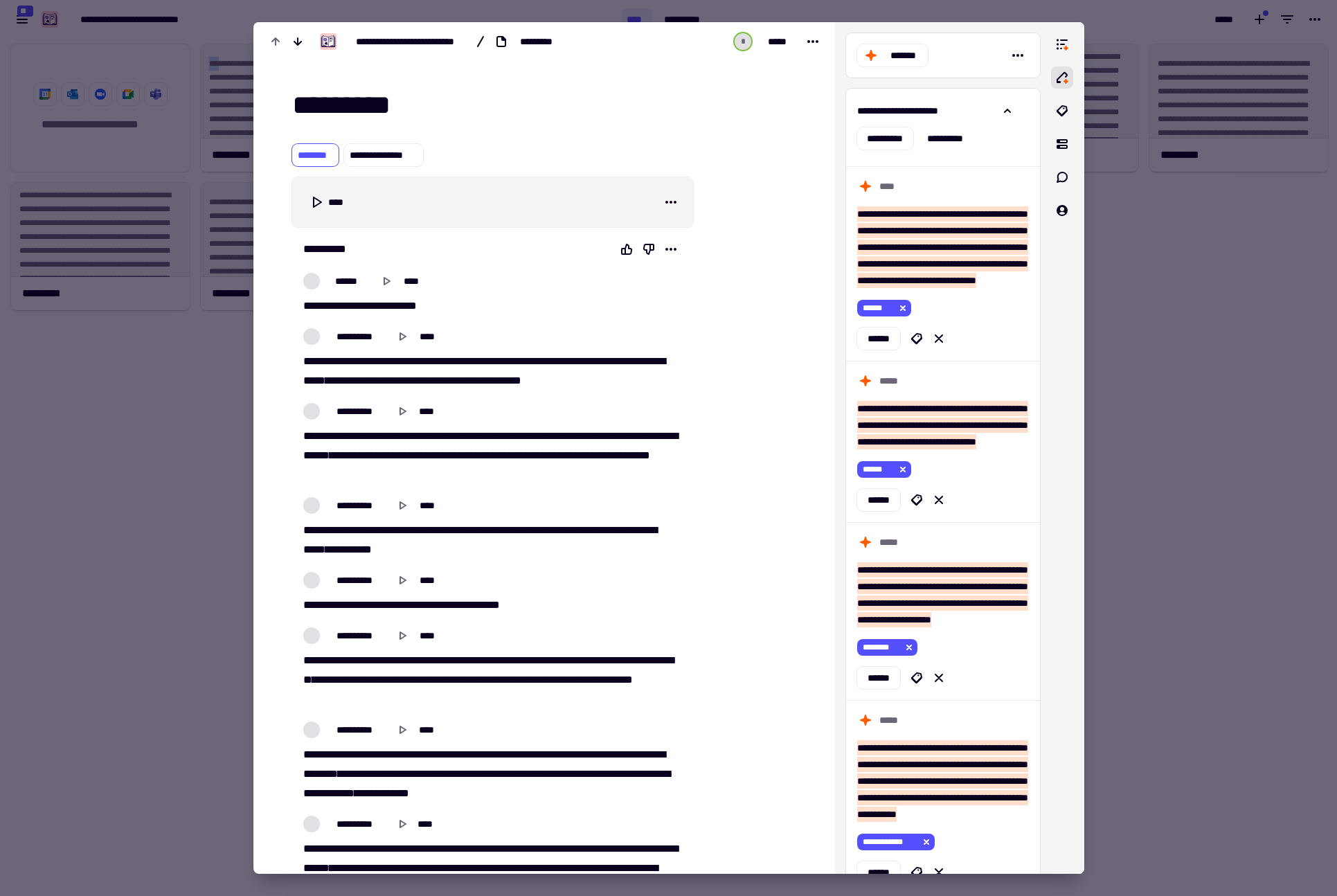 click at bounding box center [668, 448] 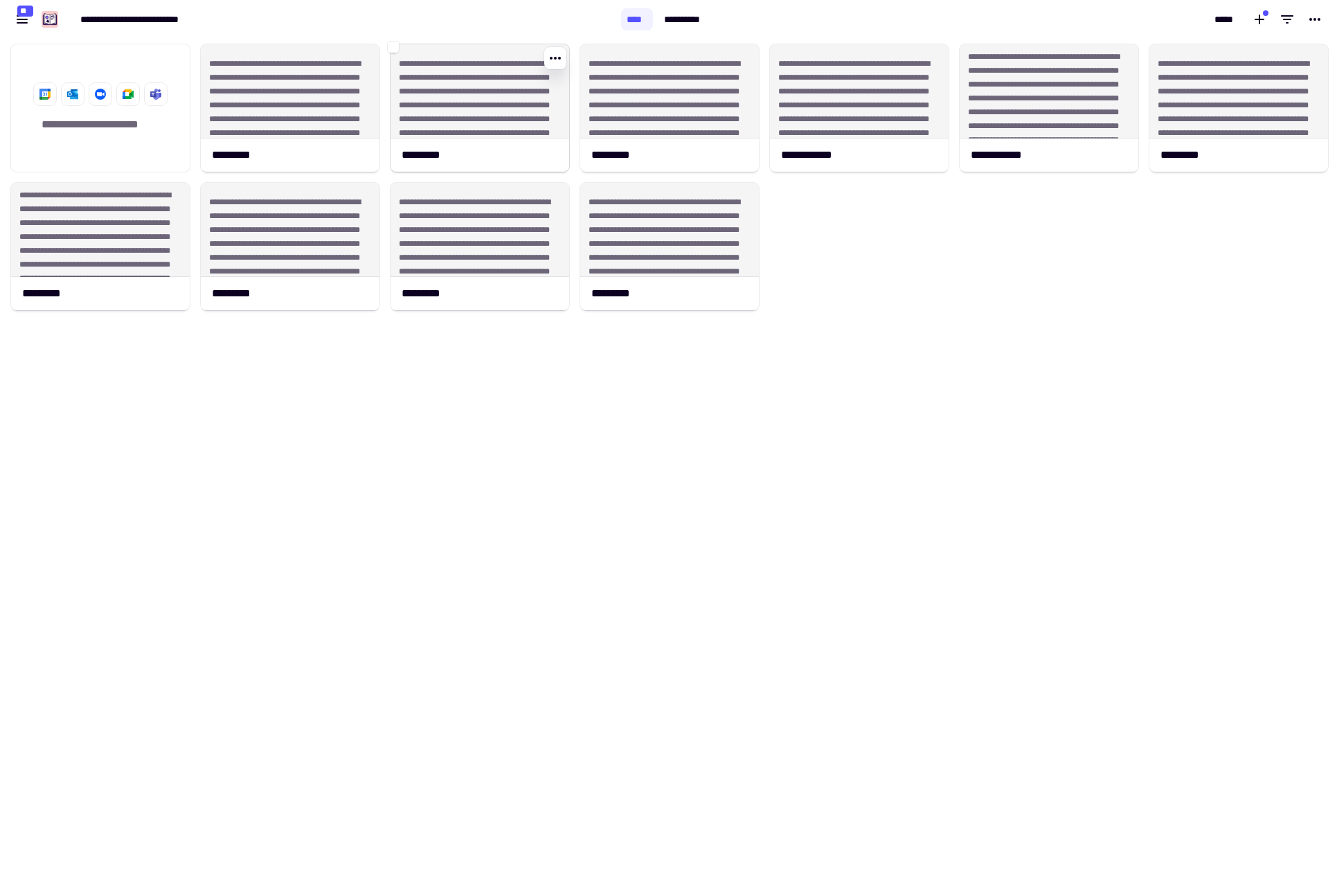 click on "**********" 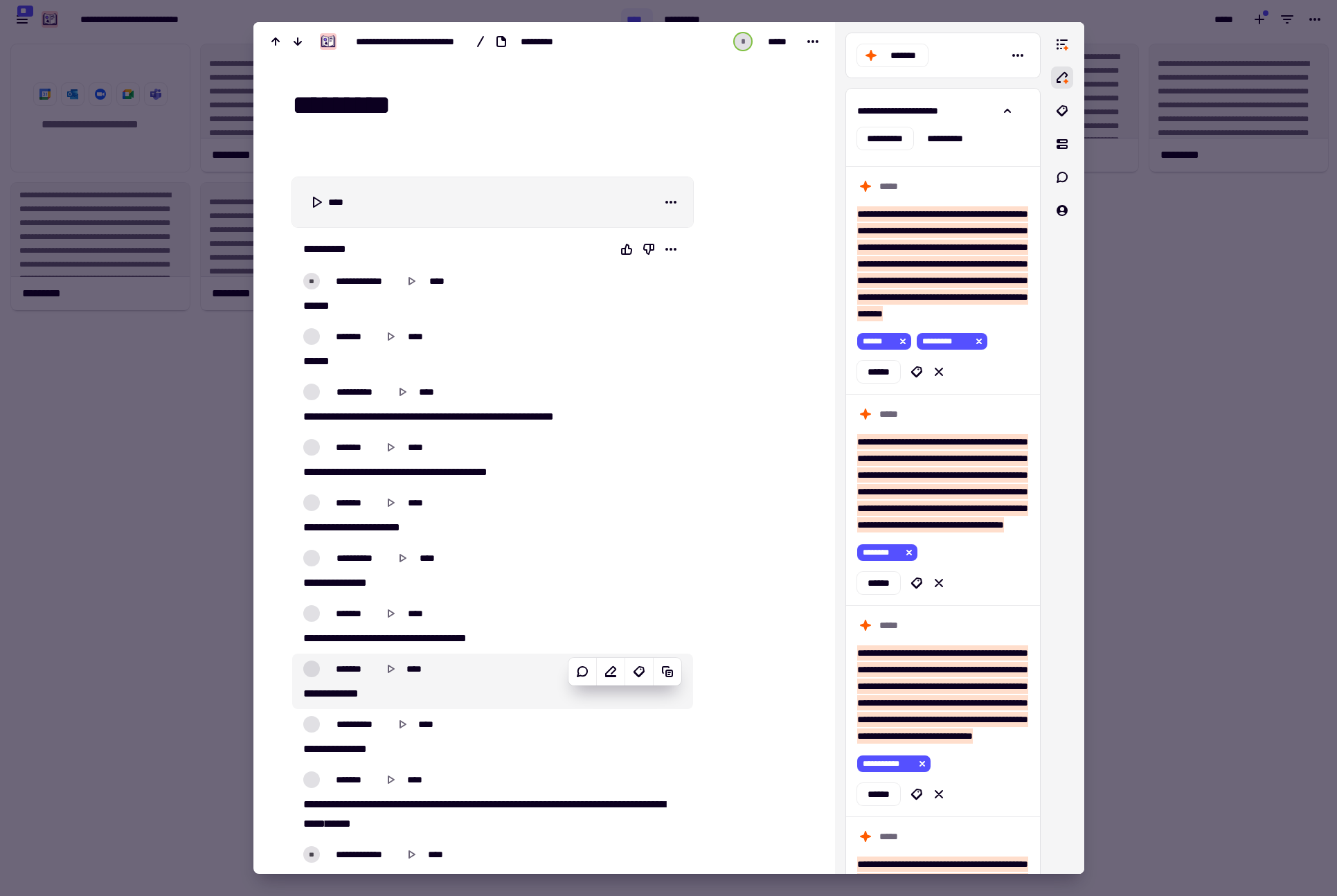 click at bounding box center [668, 448] 